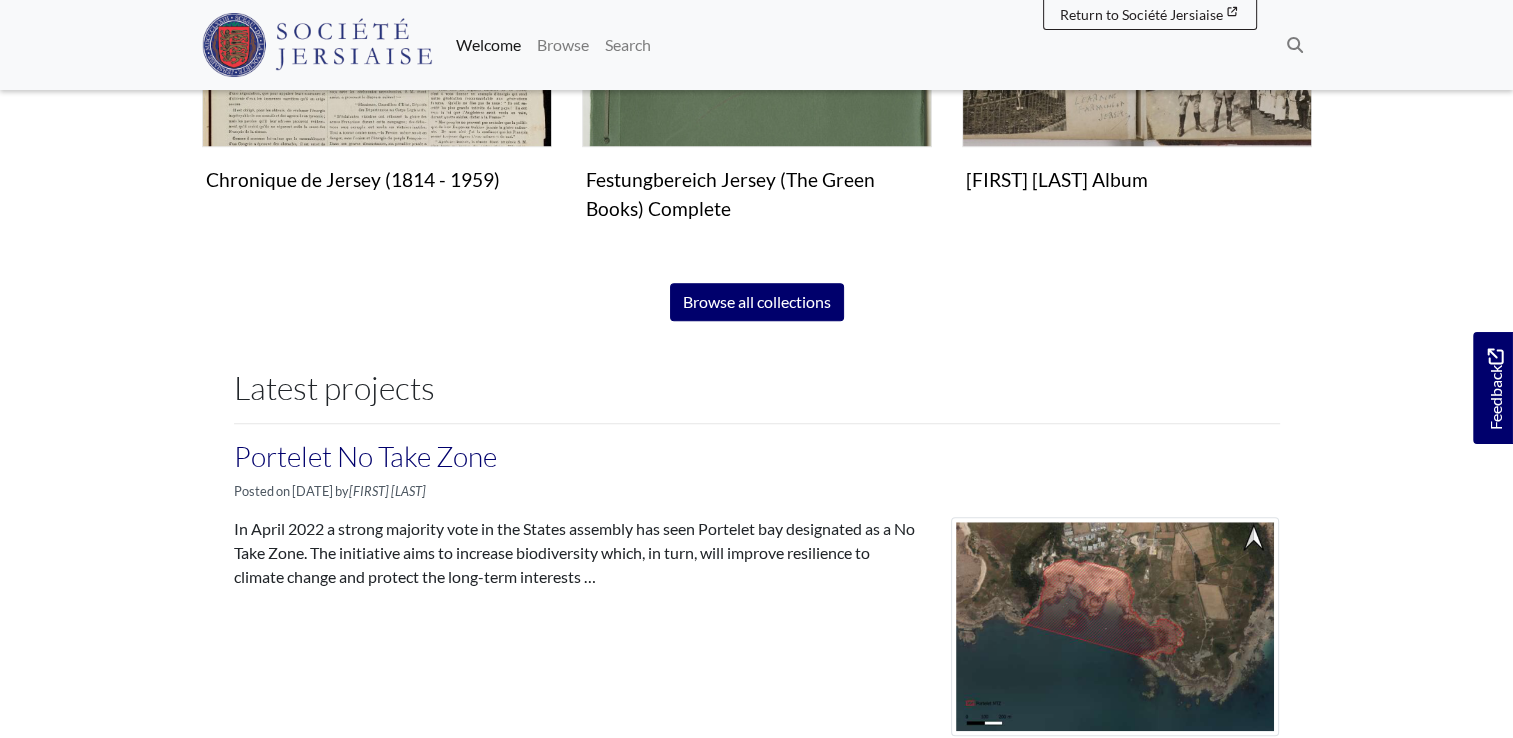 scroll, scrollTop: 1700, scrollLeft: 0, axis: vertical 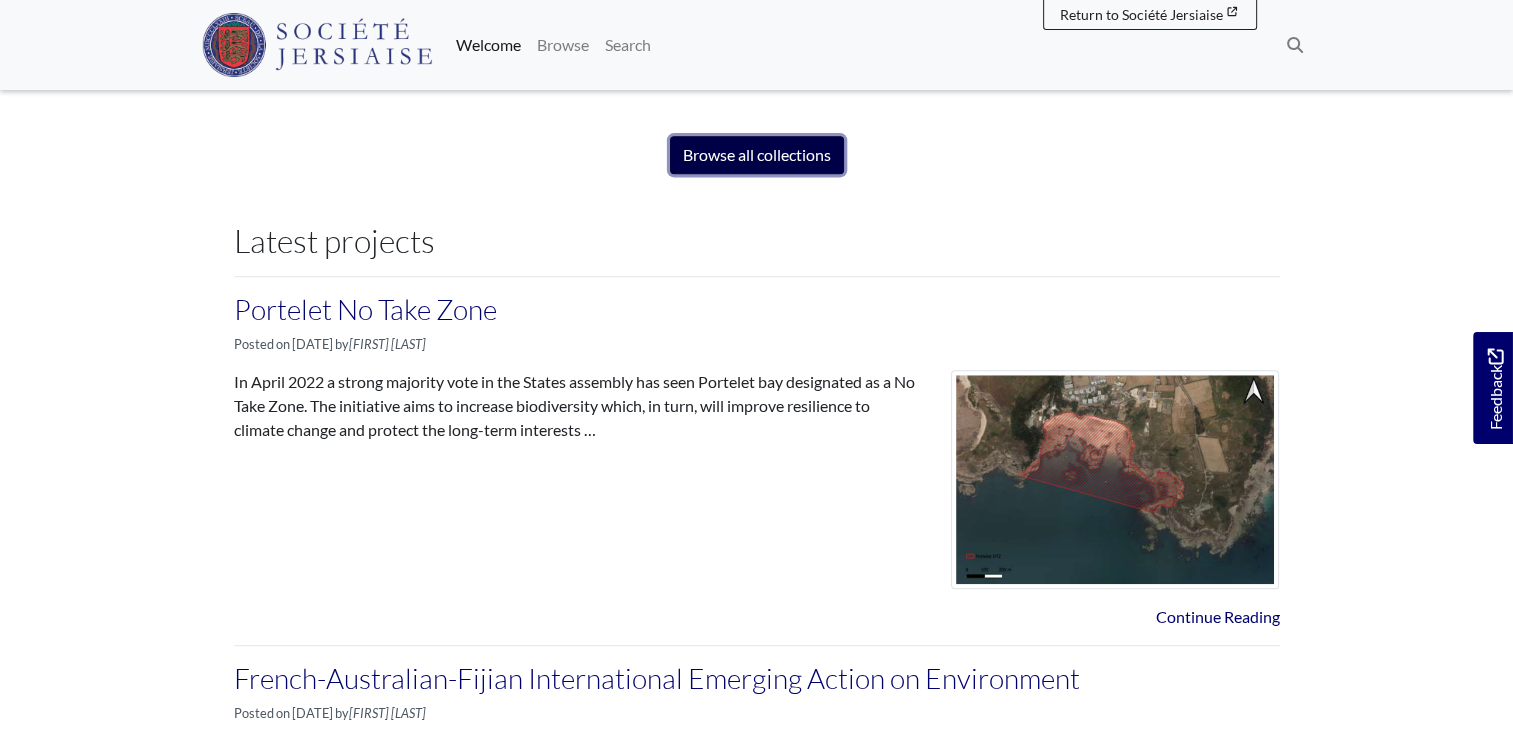 click on "Browse all collections" at bounding box center (757, 155) 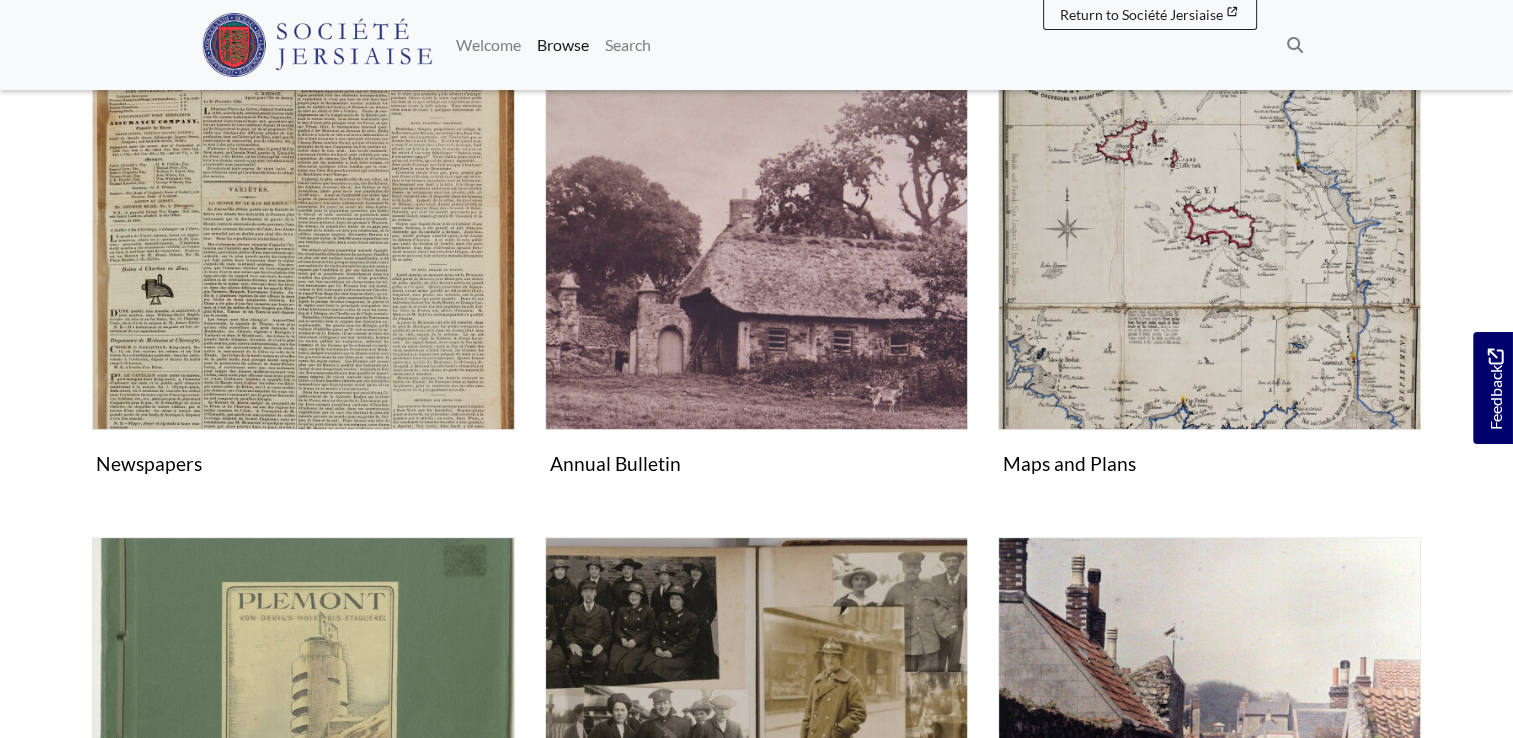 scroll, scrollTop: 600, scrollLeft: 0, axis: vertical 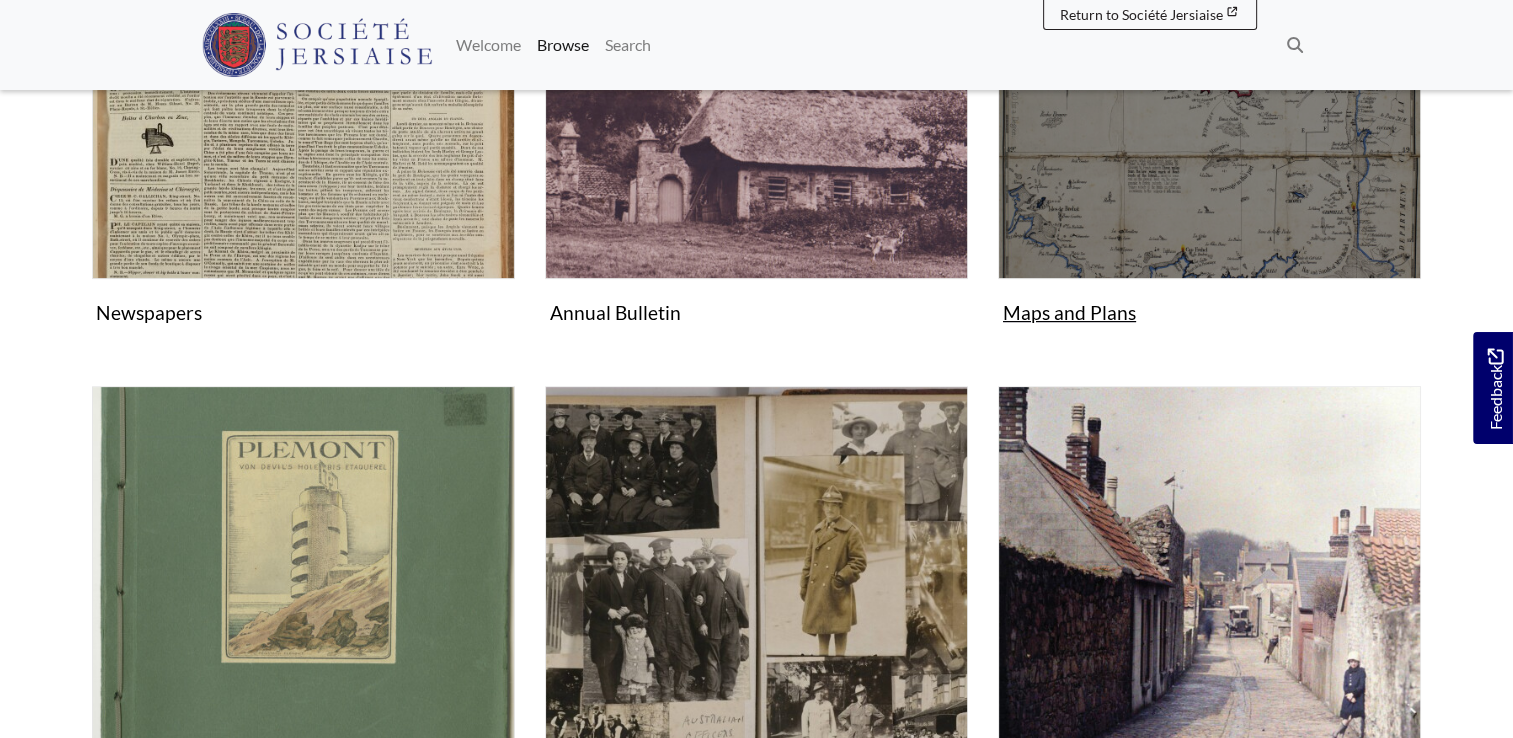 click at bounding box center [1209, 67] 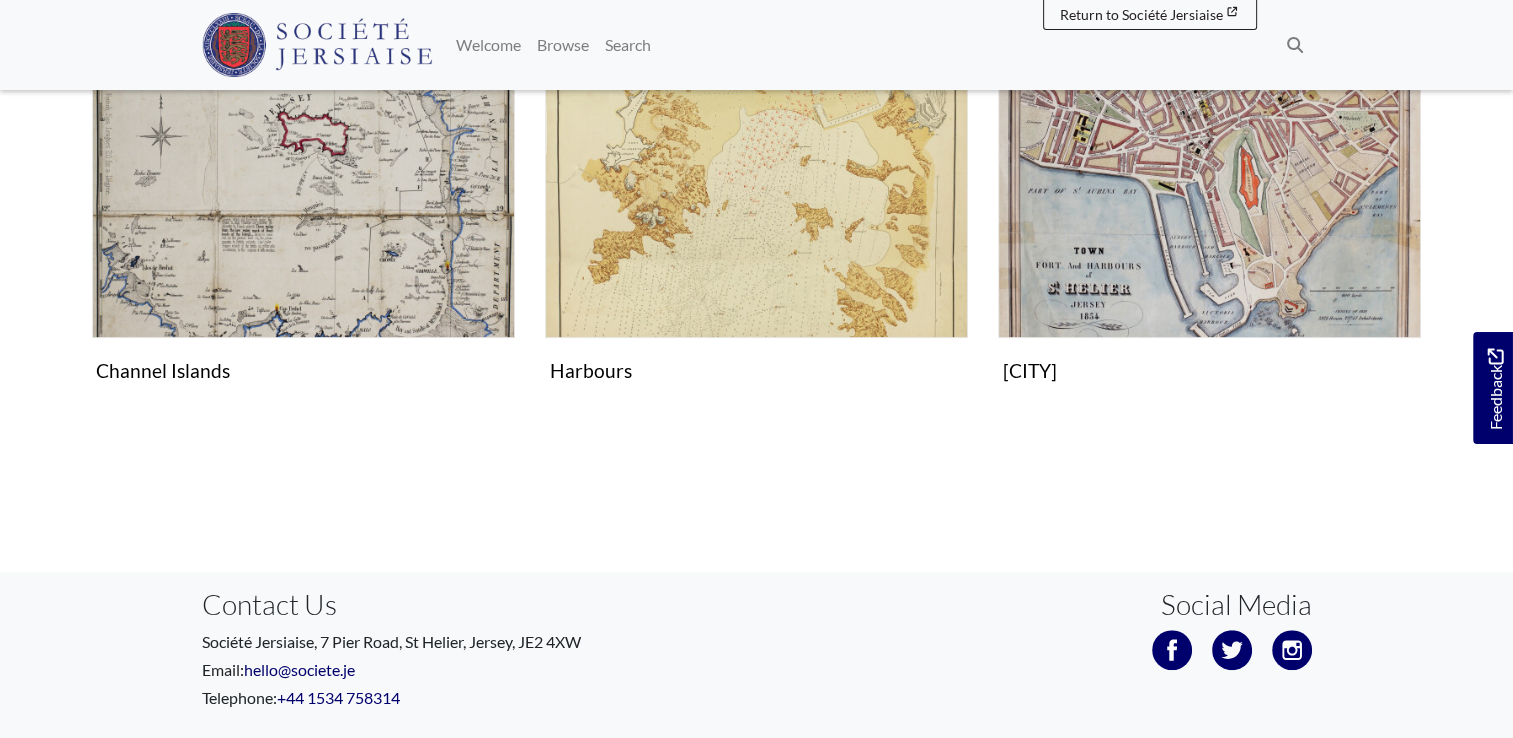scroll, scrollTop: 798, scrollLeft: 0, axis: vertical 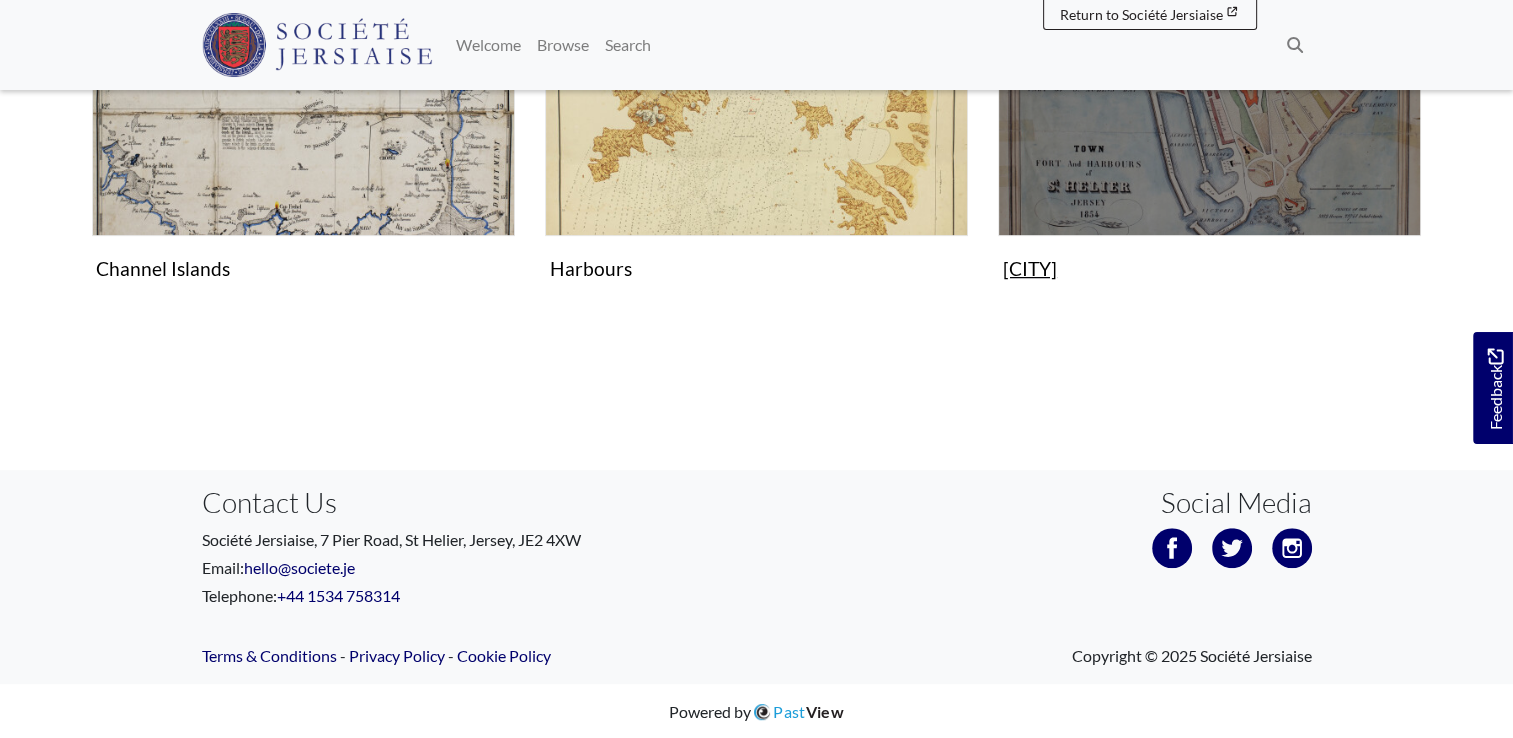 click on "St Helier
Collection" at bounding box center [1209, 50] 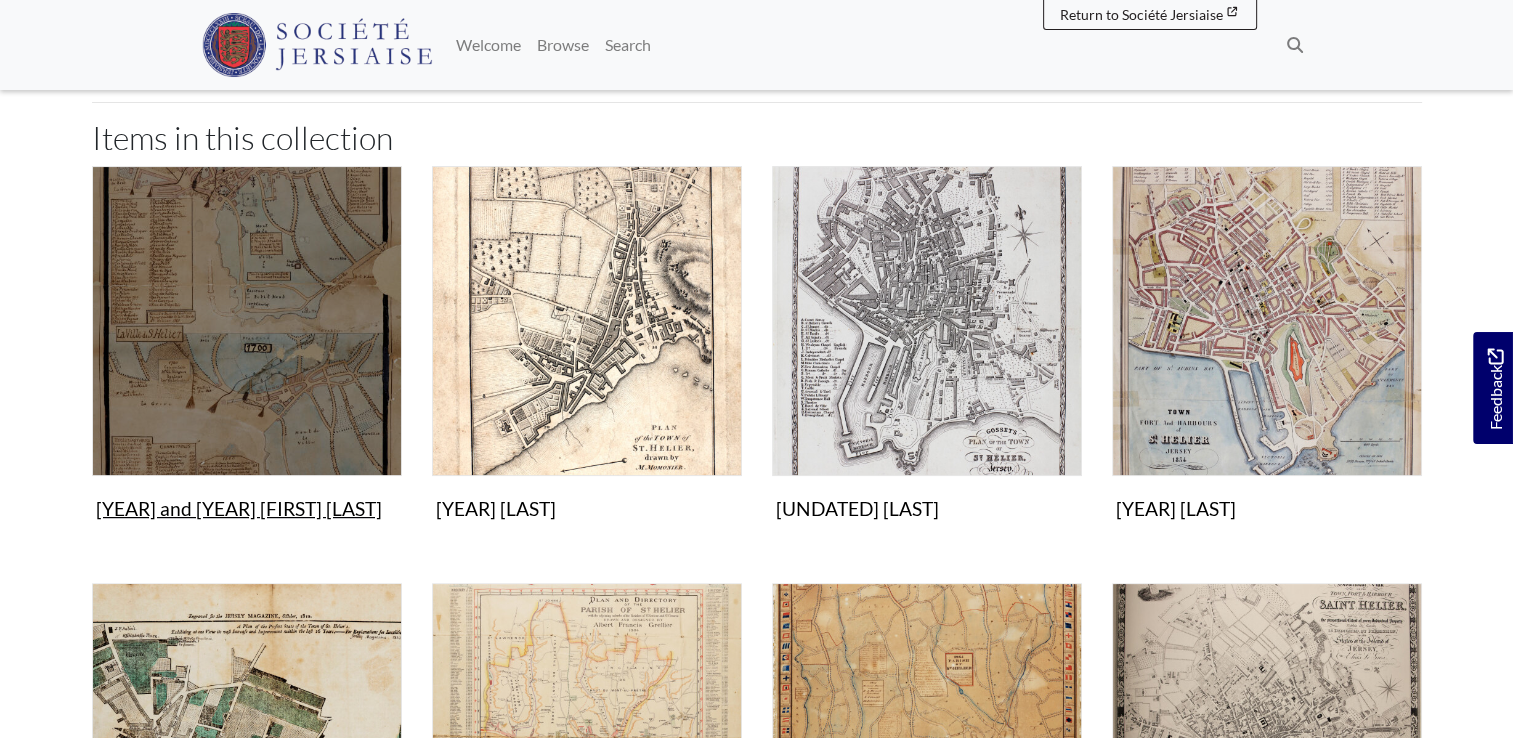 scroll, scrollTop: 300, scrollLeft: 0, axis: vertical 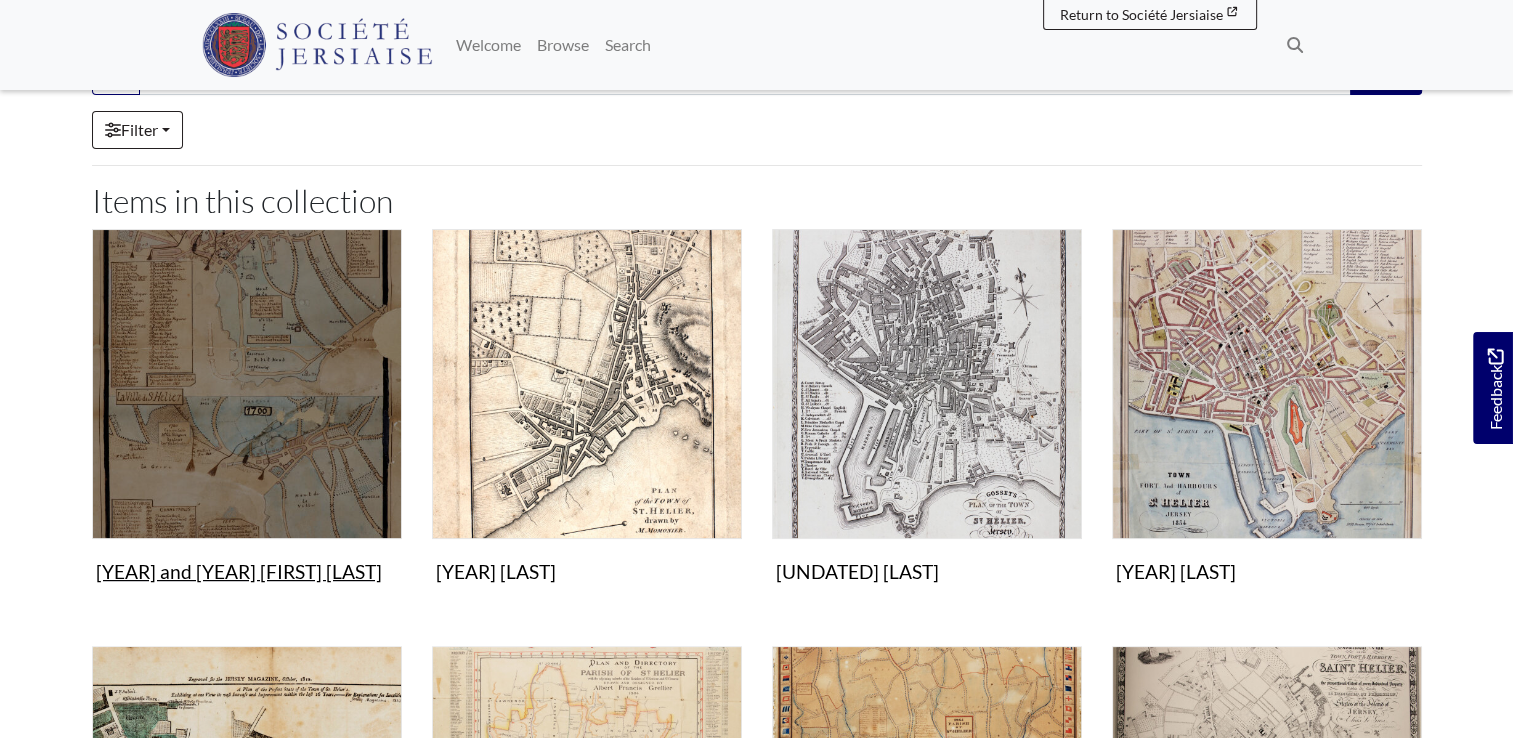 click on "Maps and plans
1700 and 1800 T J Le Couteur
Image" at bounding box center (247, 410) 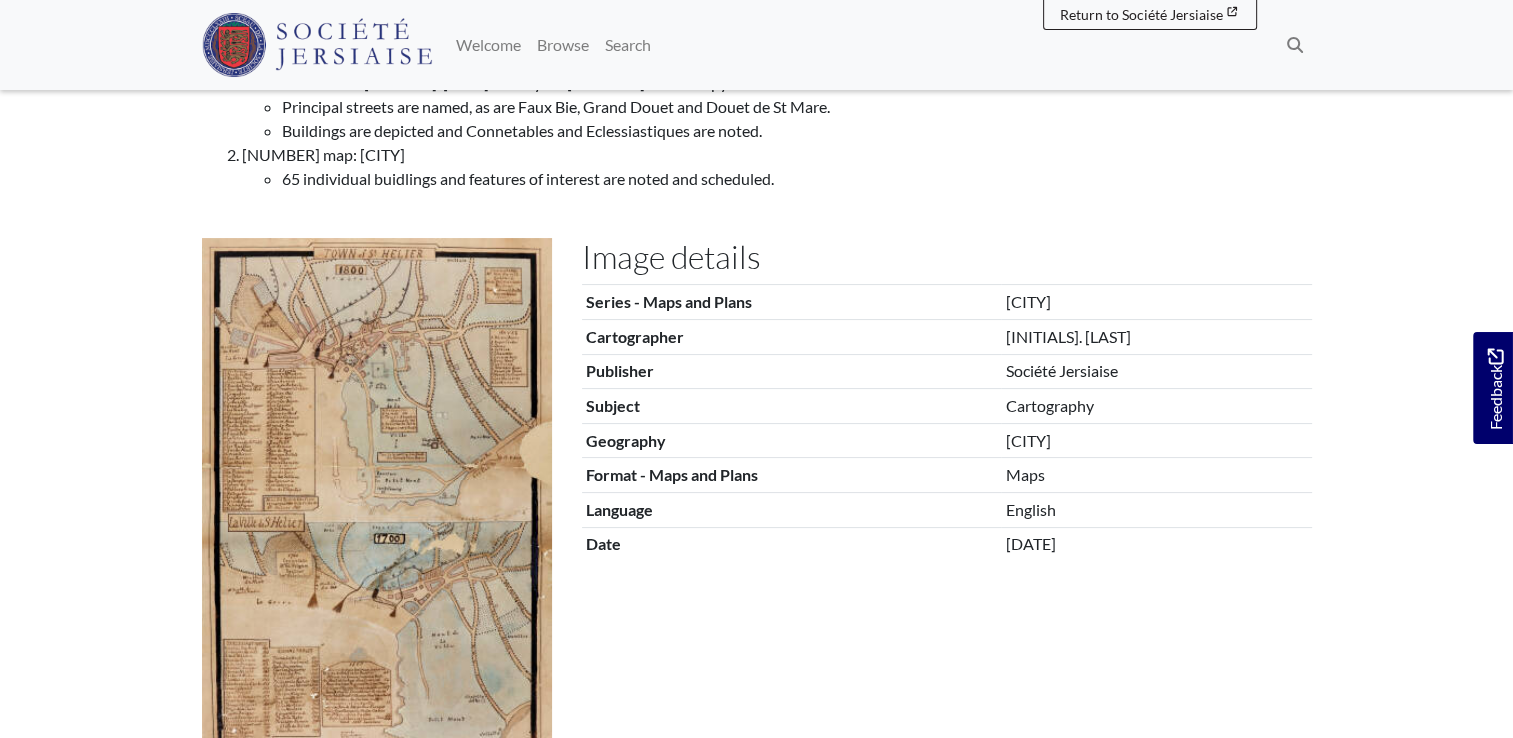 scroll, scrollTop: 400, scrollLeft: 0, axis: vertical 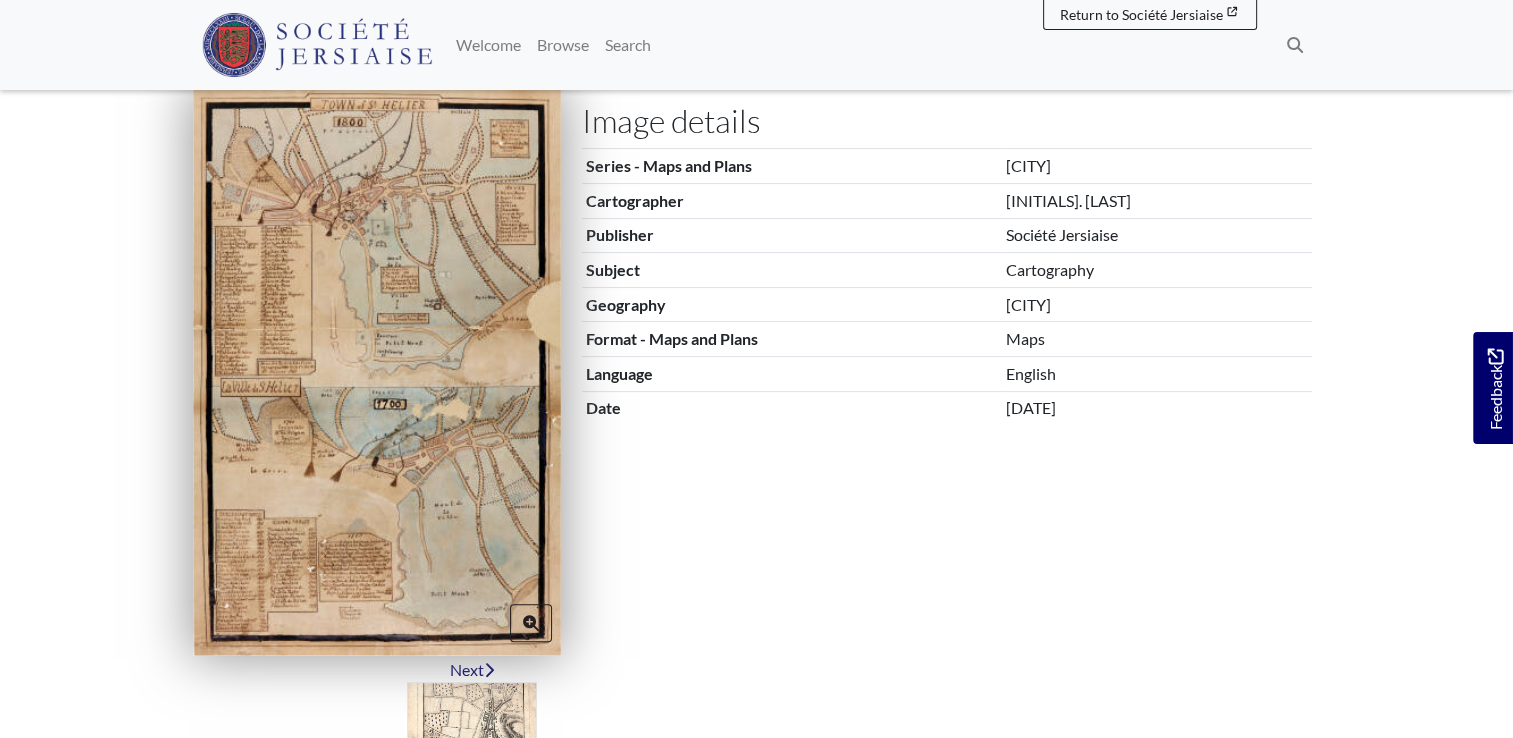 click at bounding box center [377, 371] 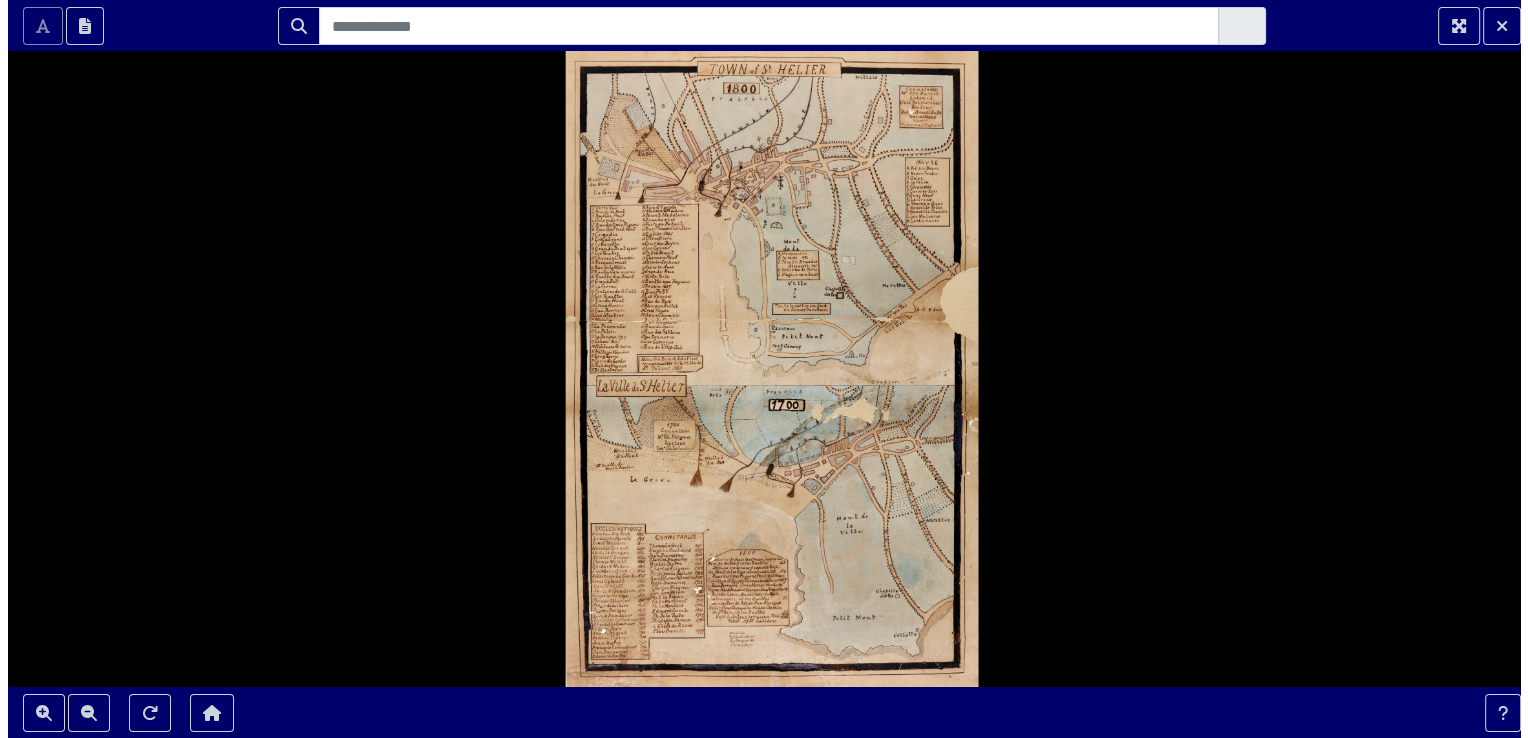 scroll, scrollTop: 0, scrollLeft: 0, axis: both 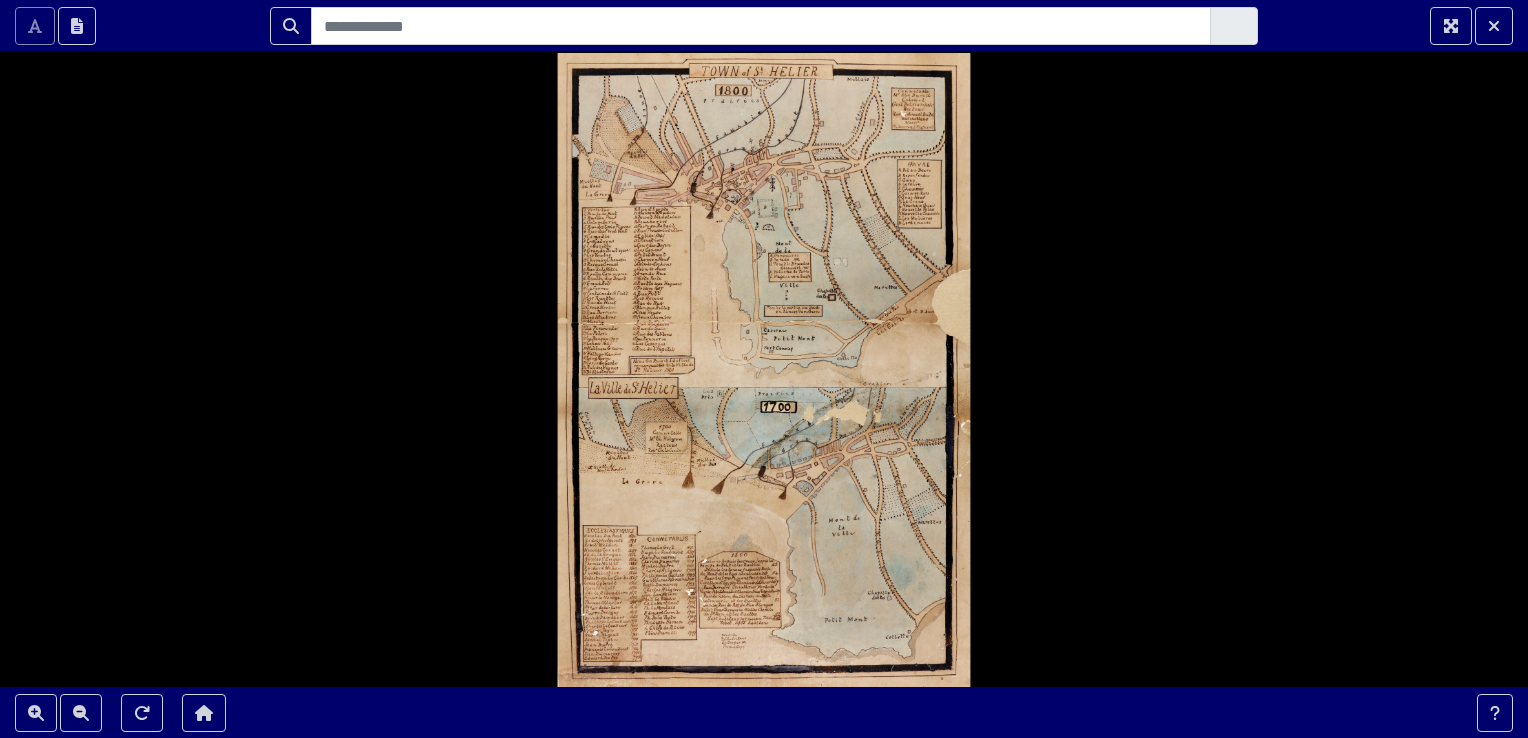 click at bounding box center [764, 369] 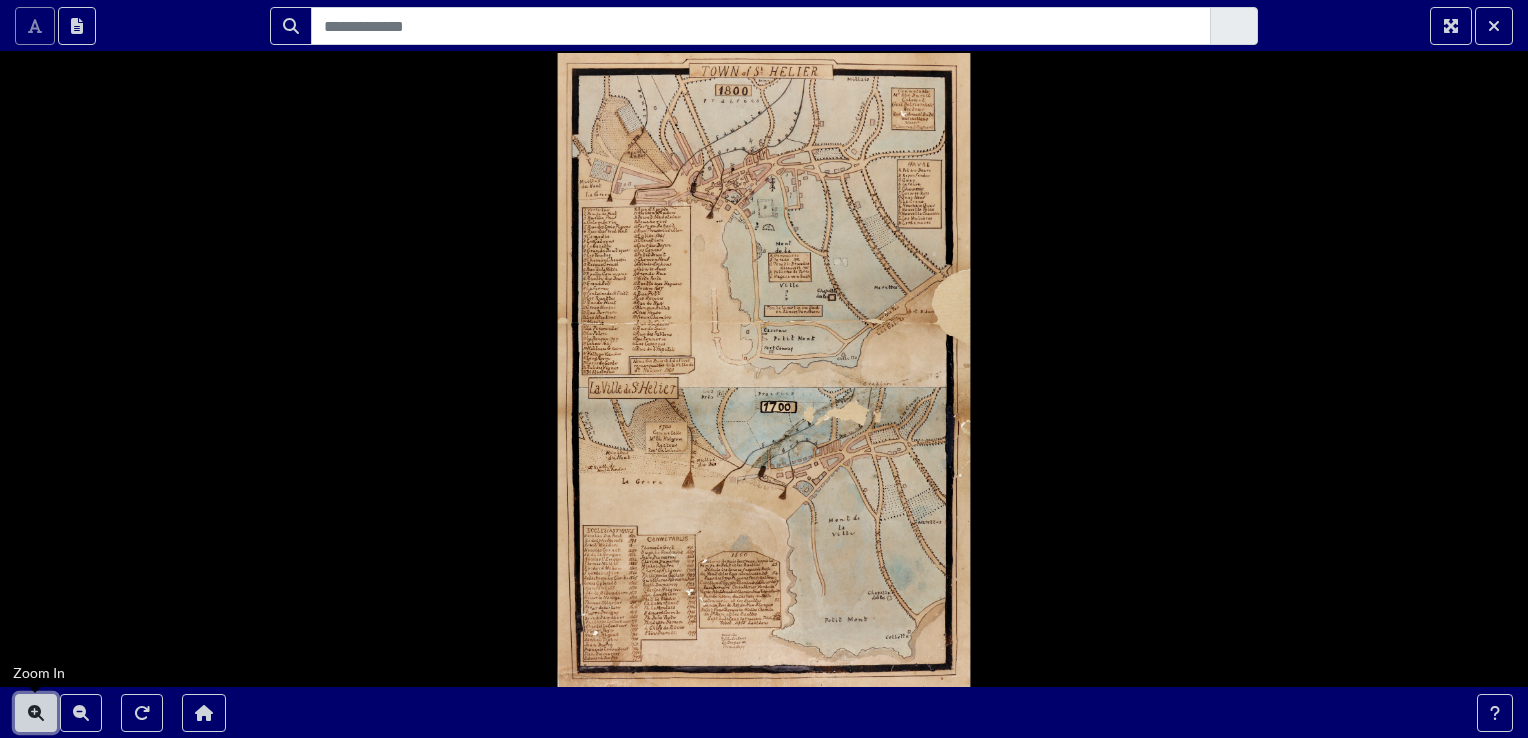 click 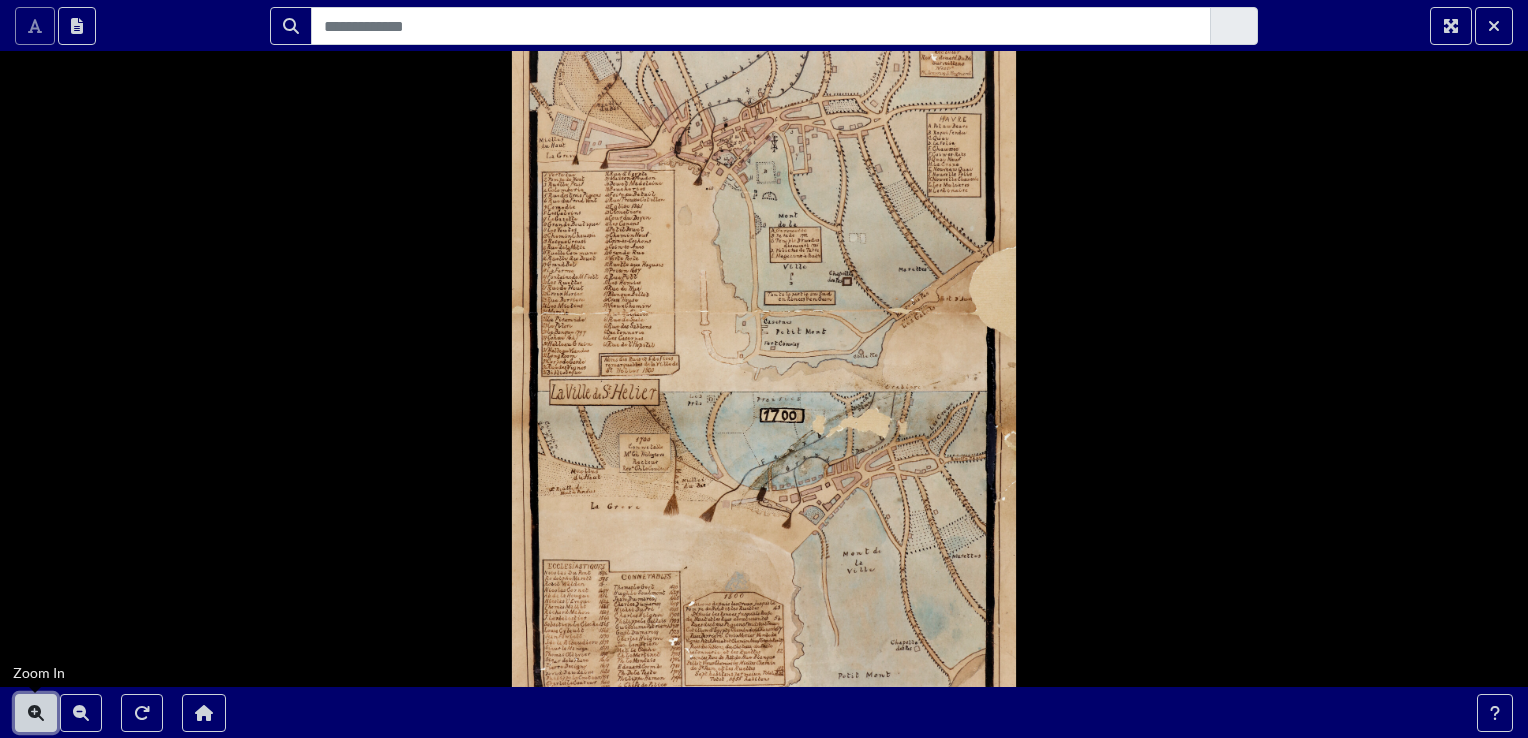 click 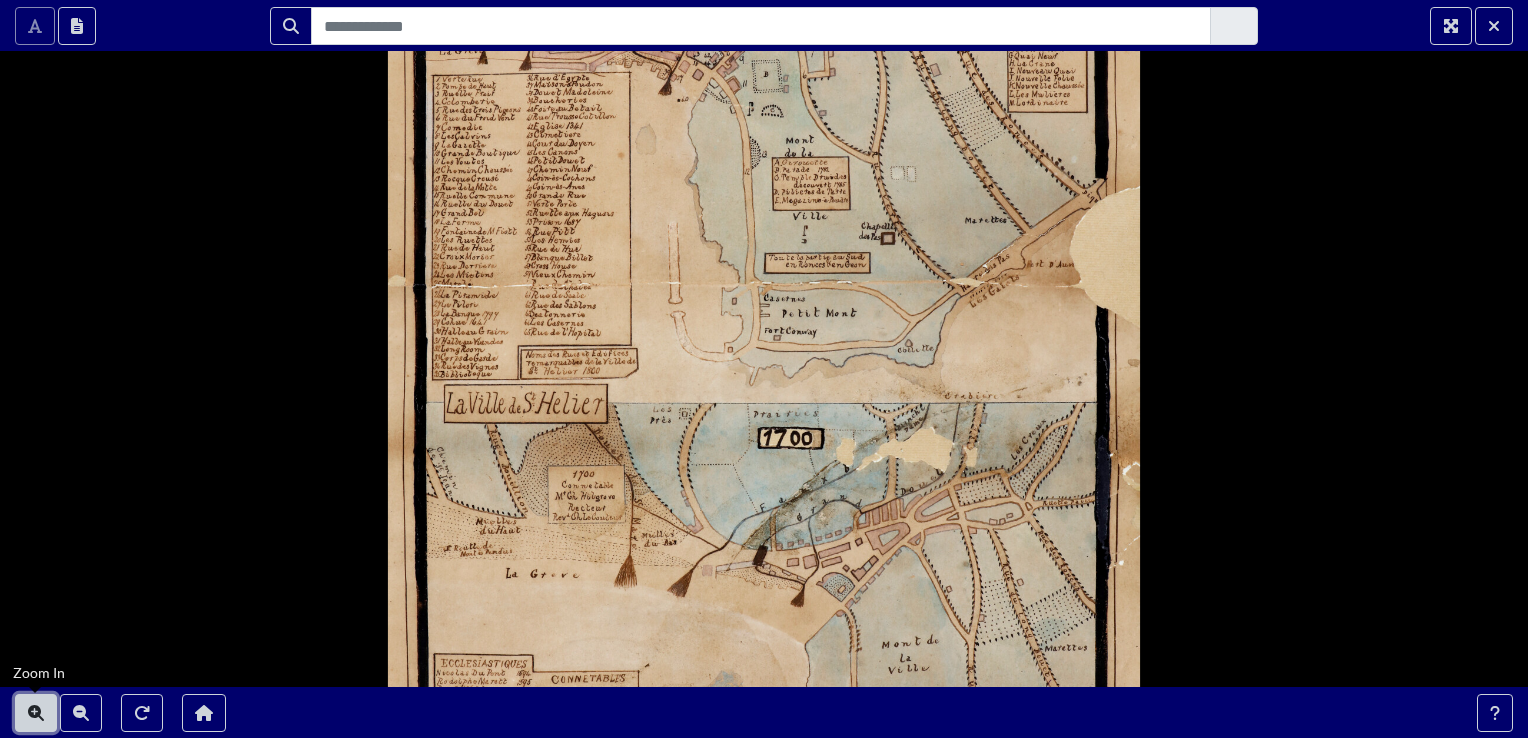 click 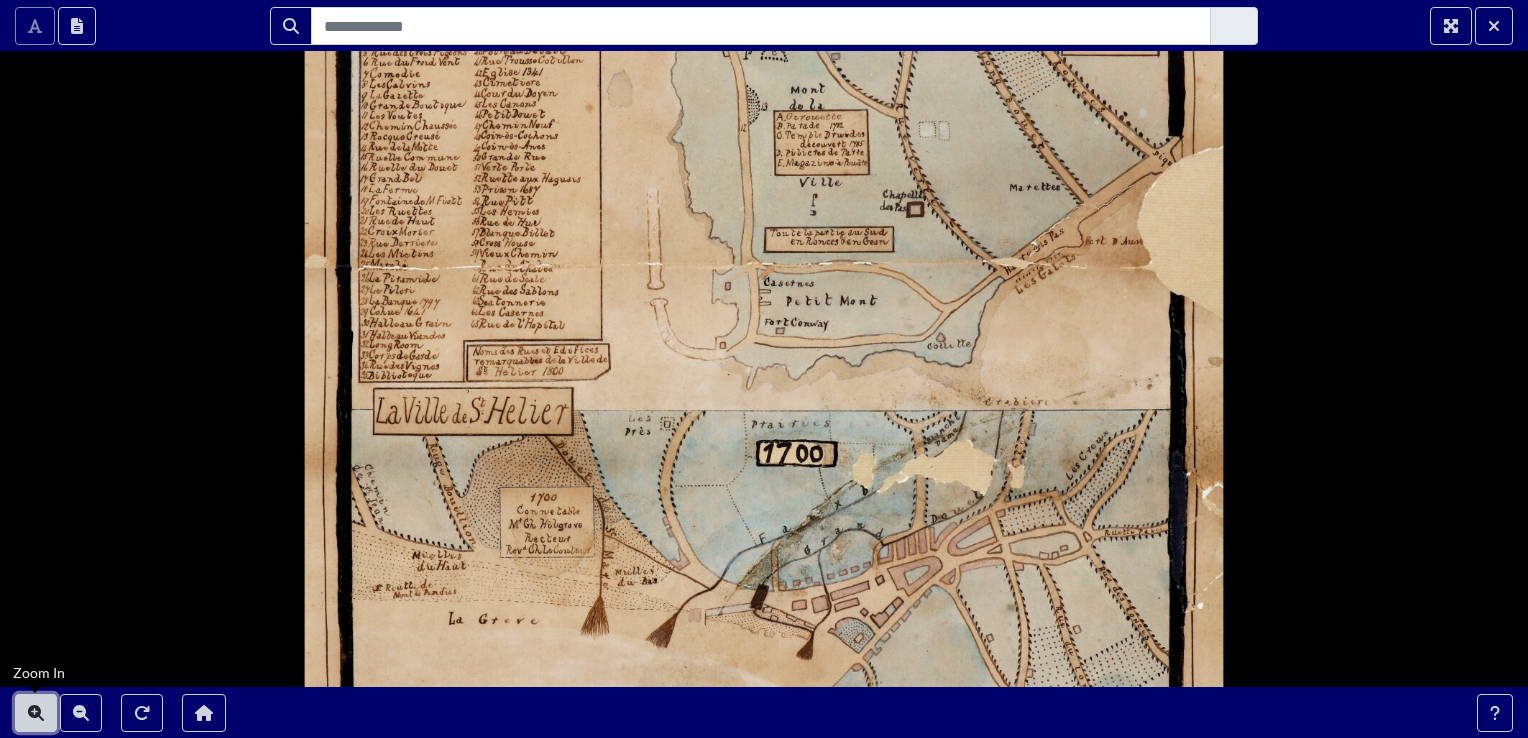 click 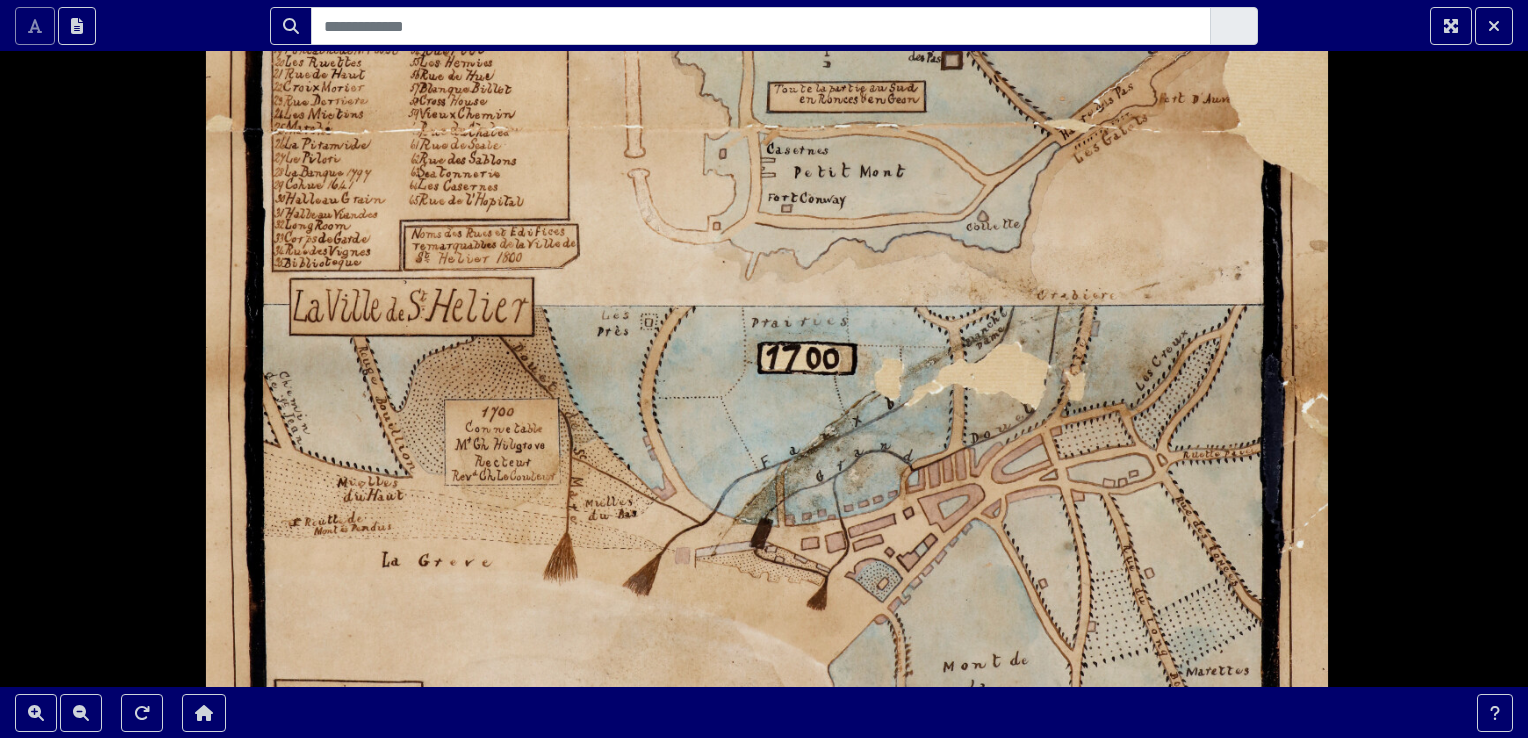drag, startPoint x: 1085, startPoint y: 386, endPoint x: 1128, endPoint y: -34, distance: 422.19547 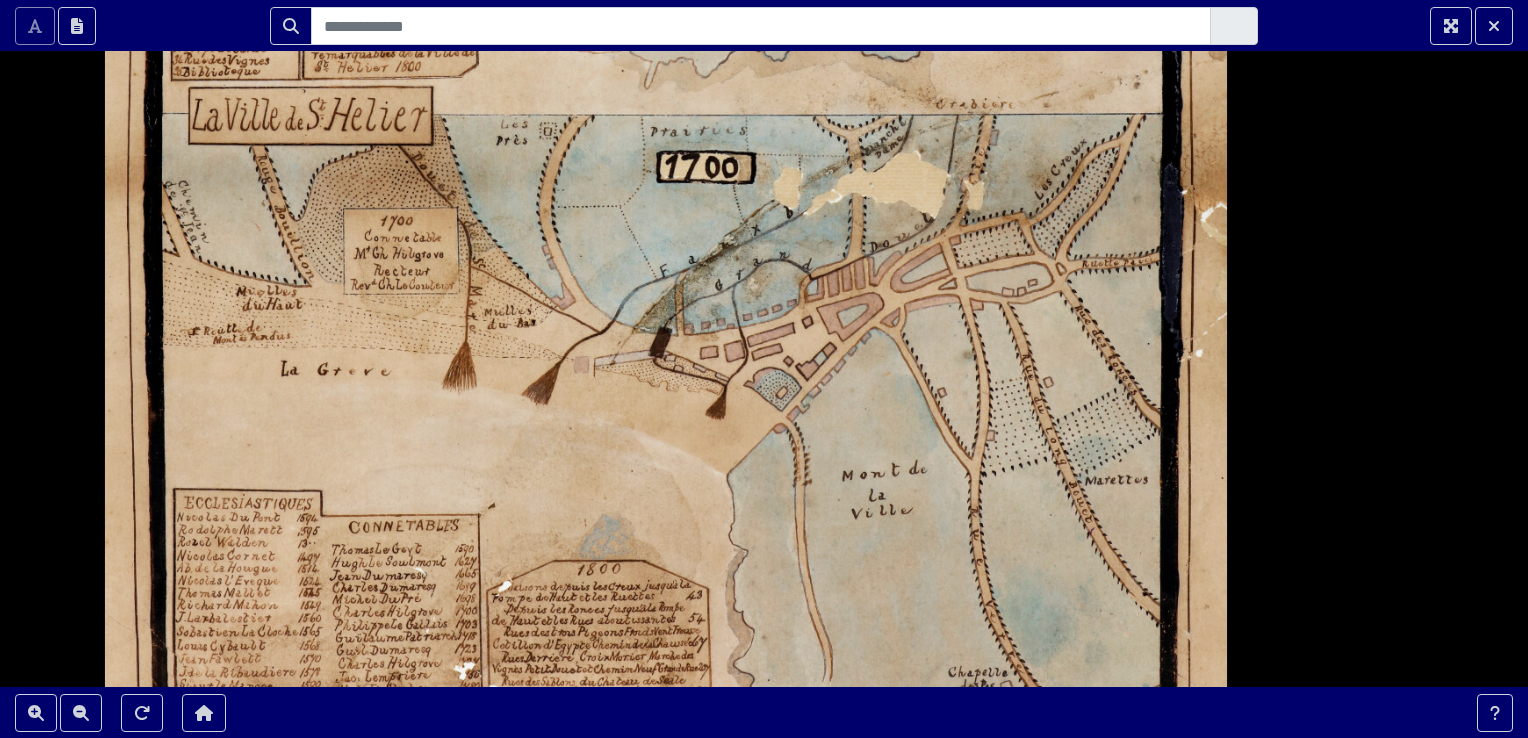 drag, startPoint x: 1011, startPoint y: 284, endPoint x: 872, endPoint y: 311, distance: 141.59802 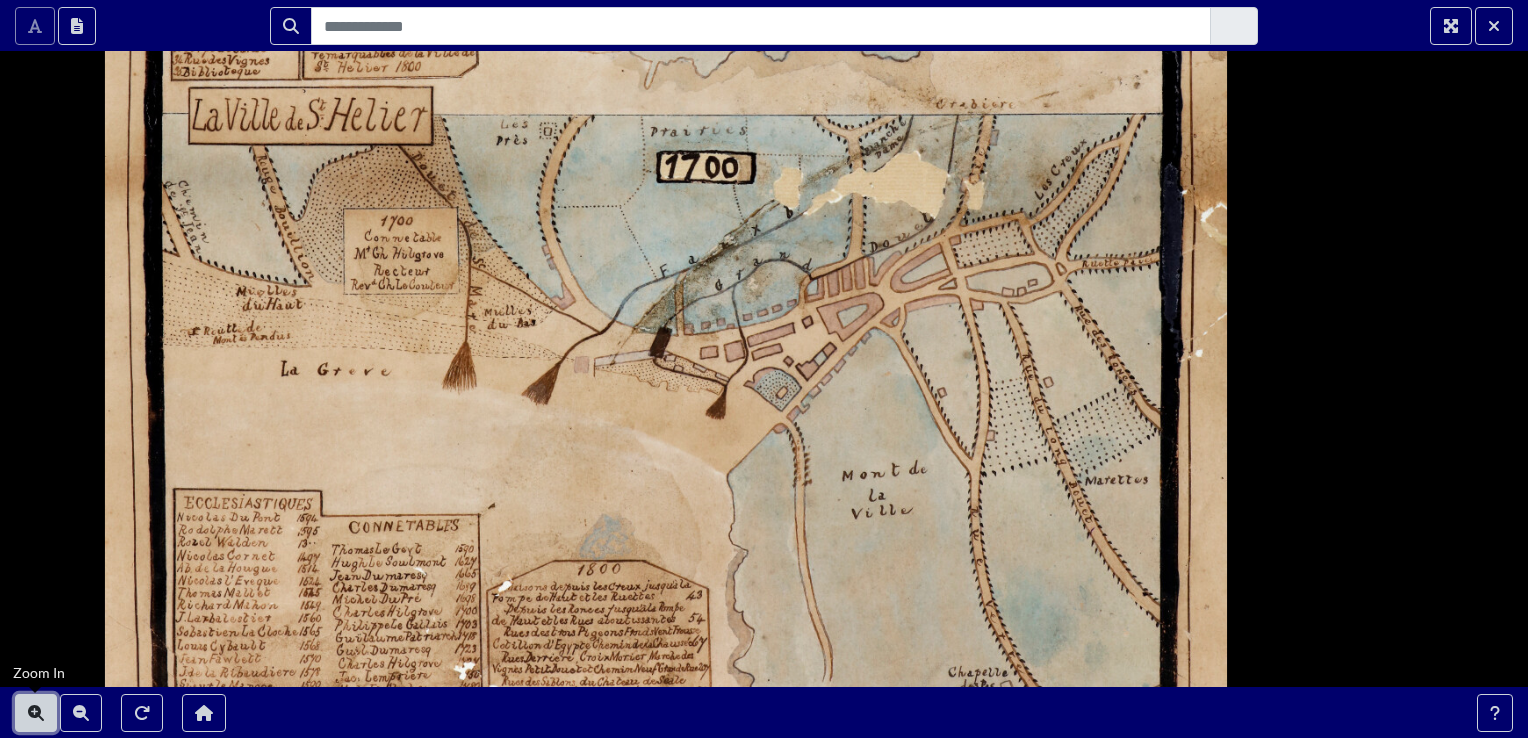 click 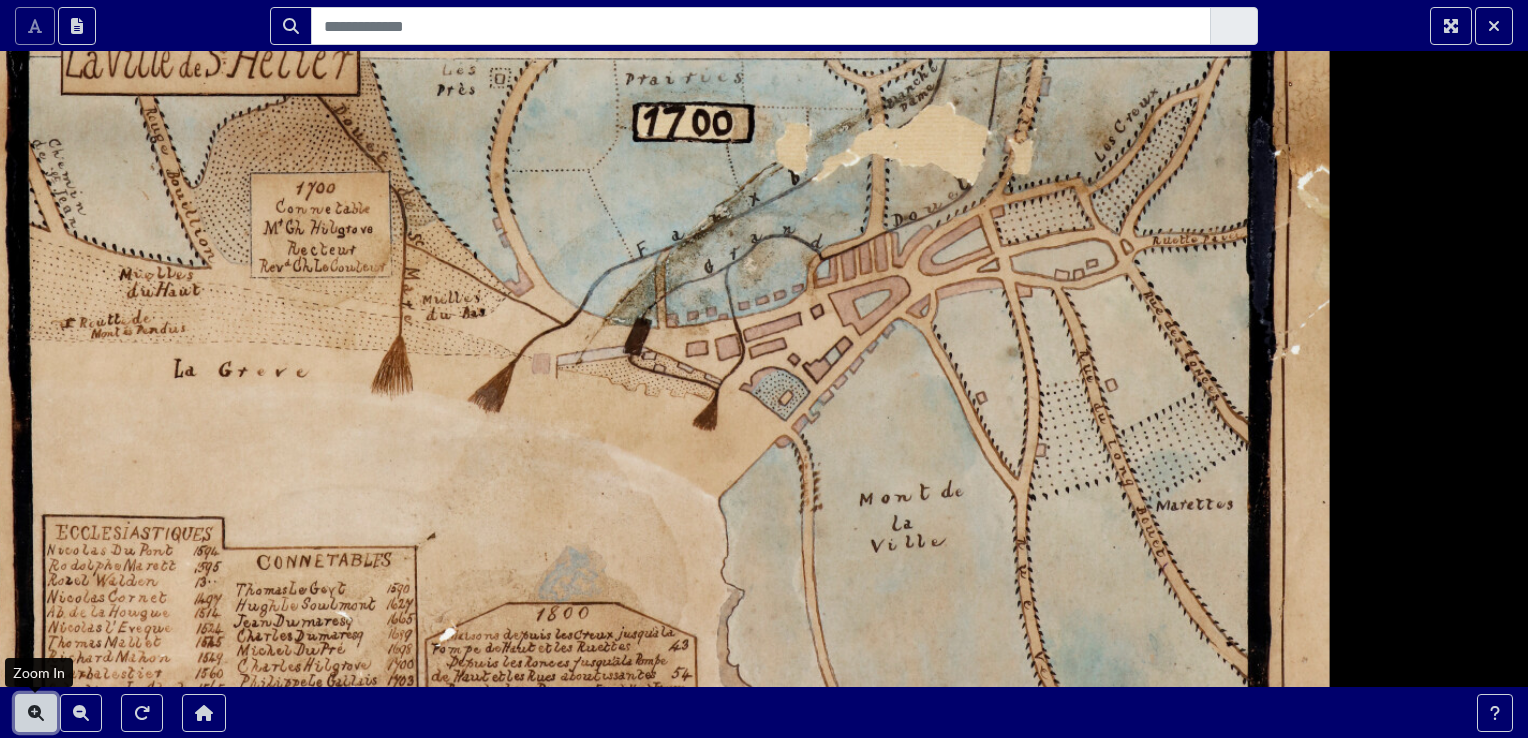 click 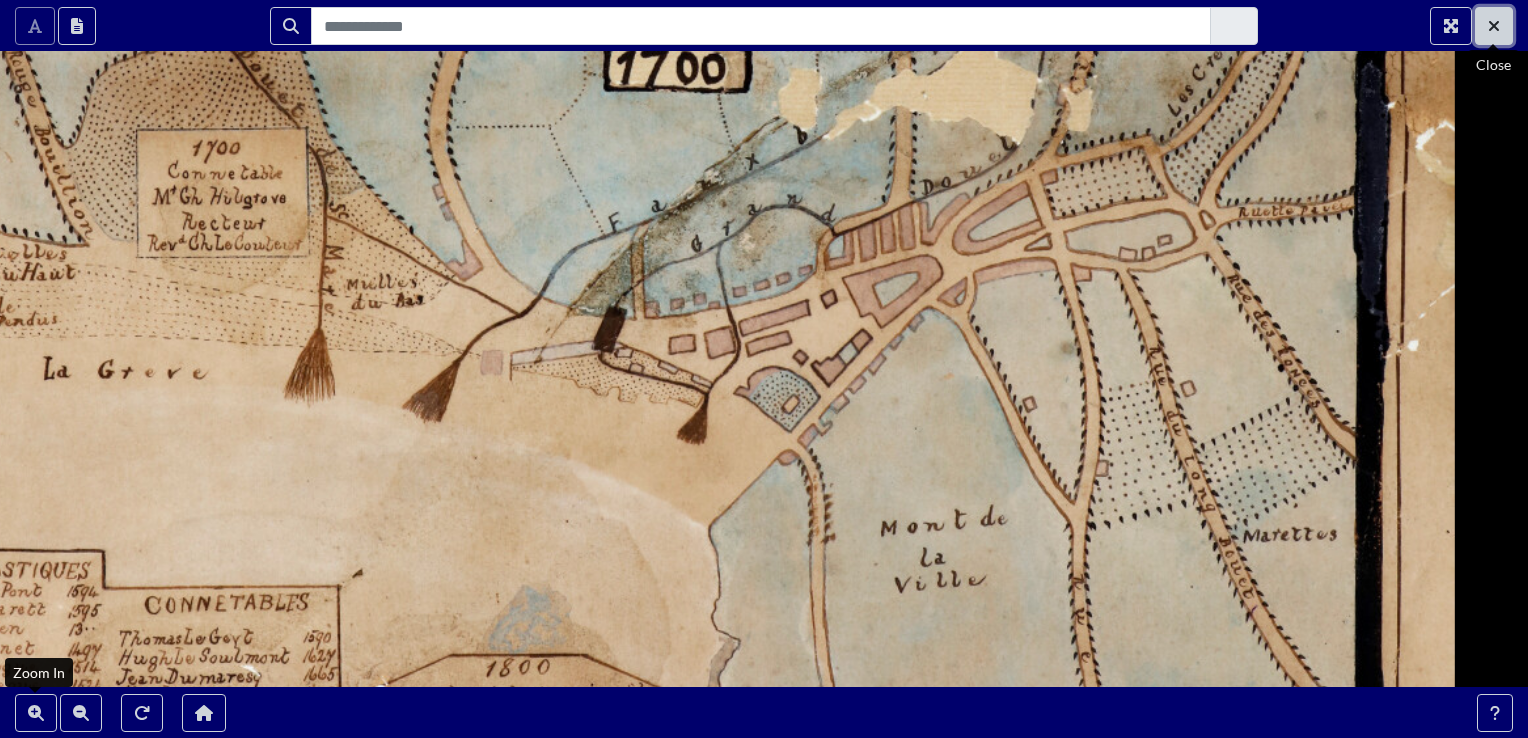 click at bounding box center [1494, 26] 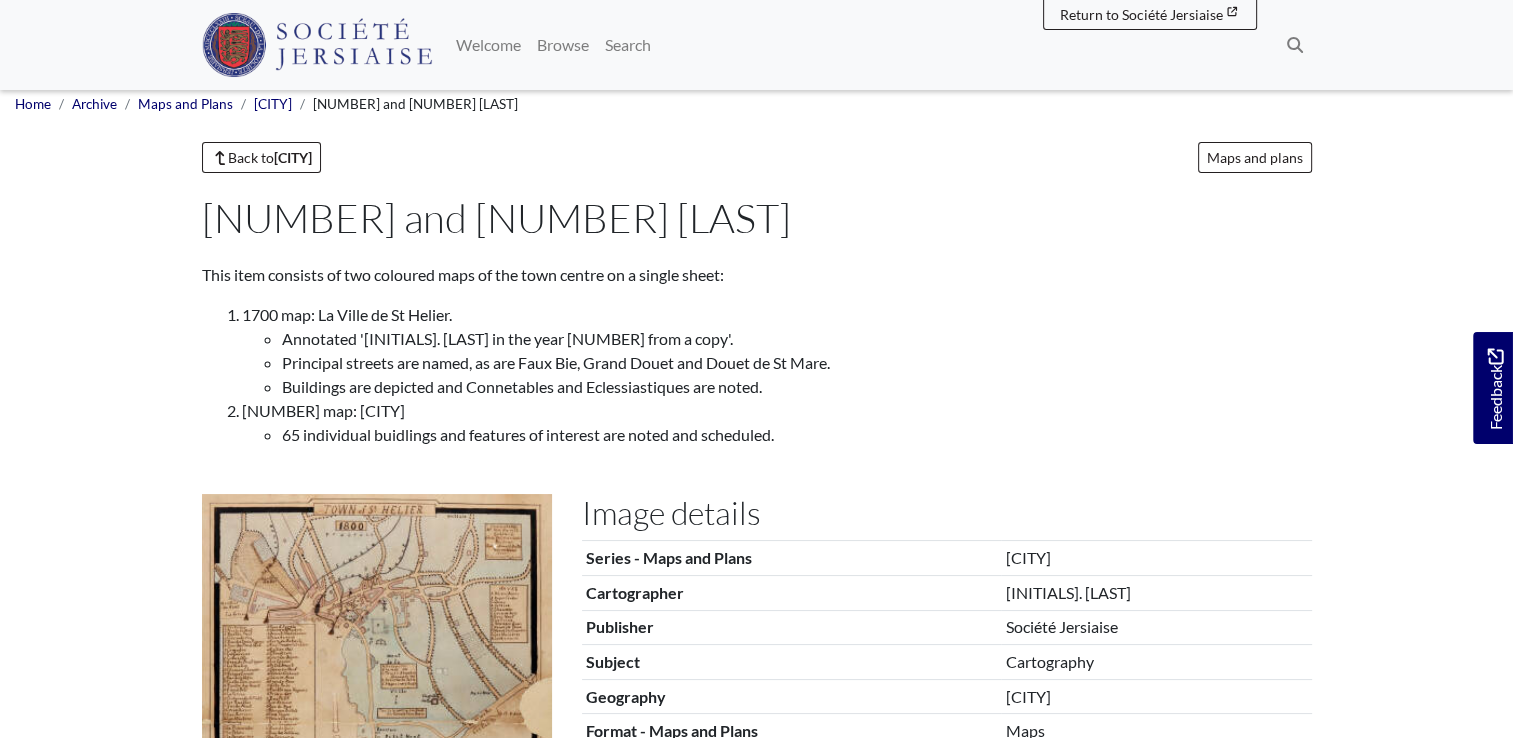 scroll, scrollTop: 0, scrollLeft: 0, axis: both 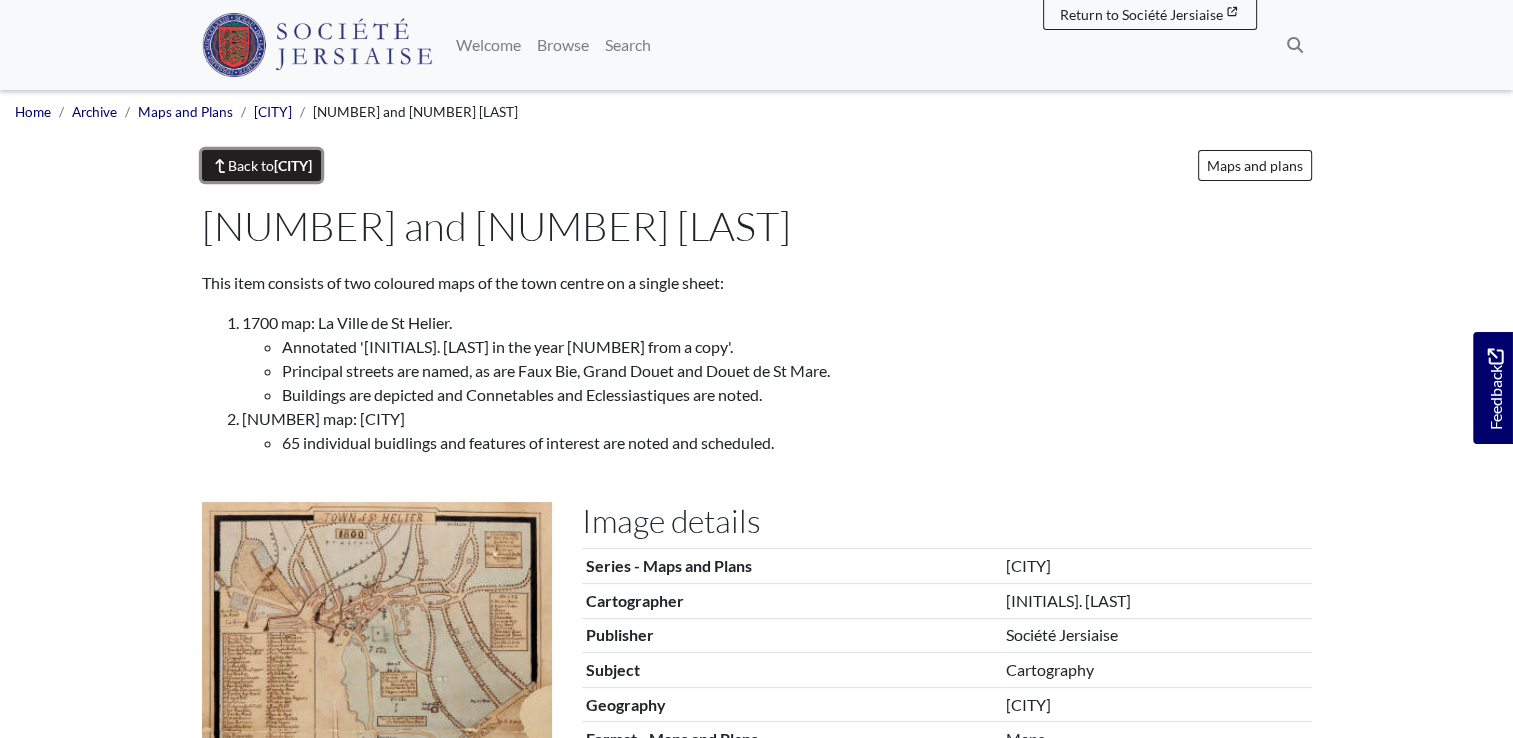 click on "Back to  St Helier" at bounding box center [262, 165] 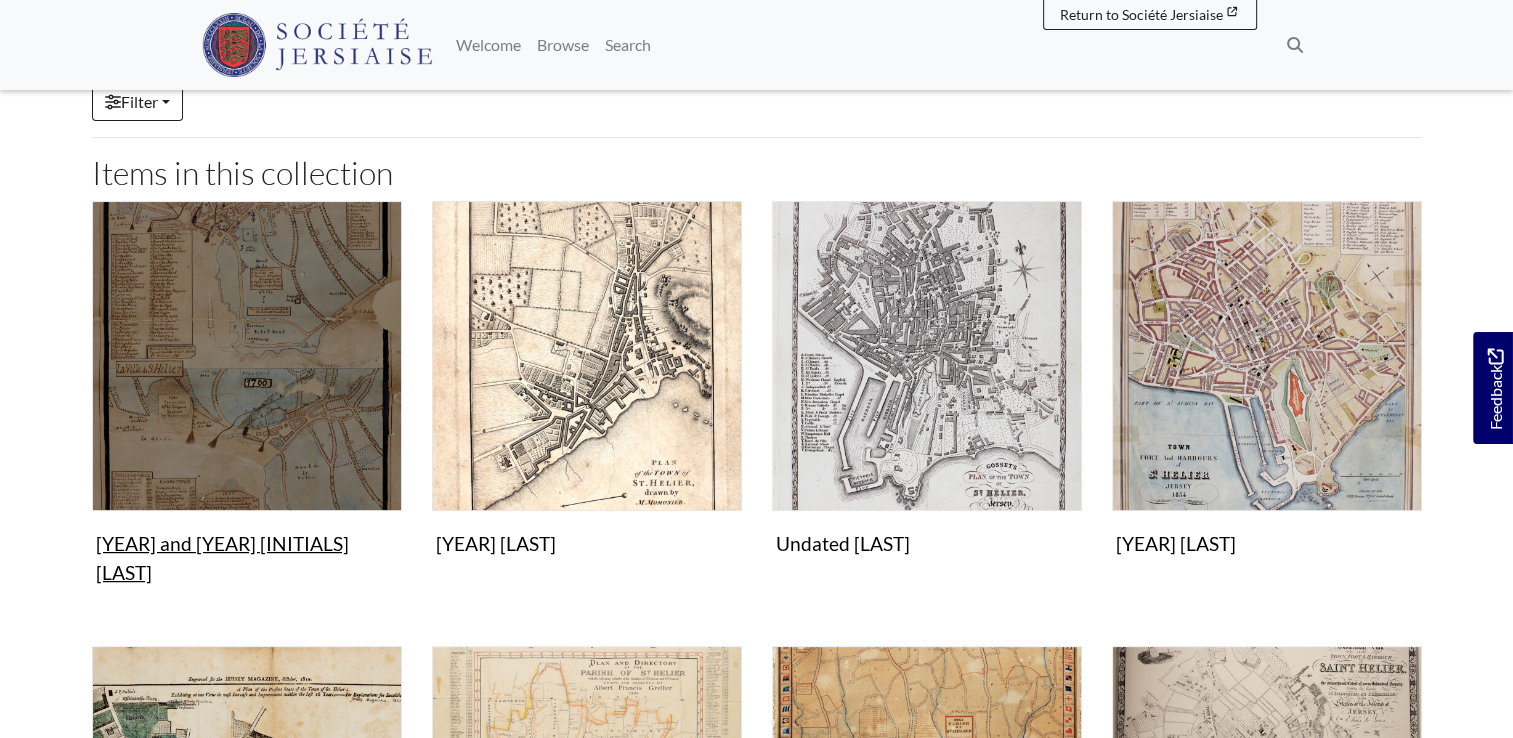 scroll, scrollTop: 0, scrollLeft: 0, axis: both 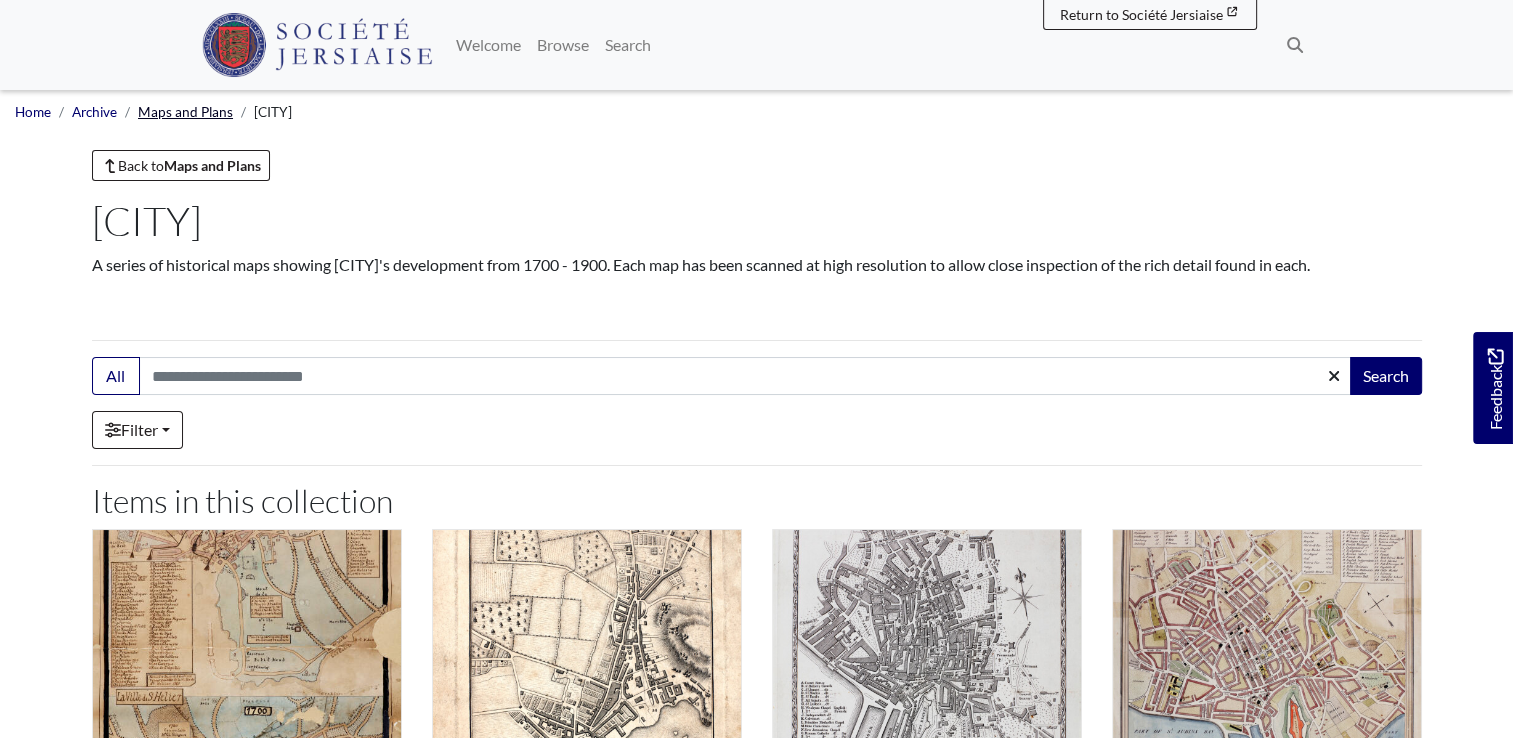 click on "Maps and Plans" at bounding box center [185, 112] 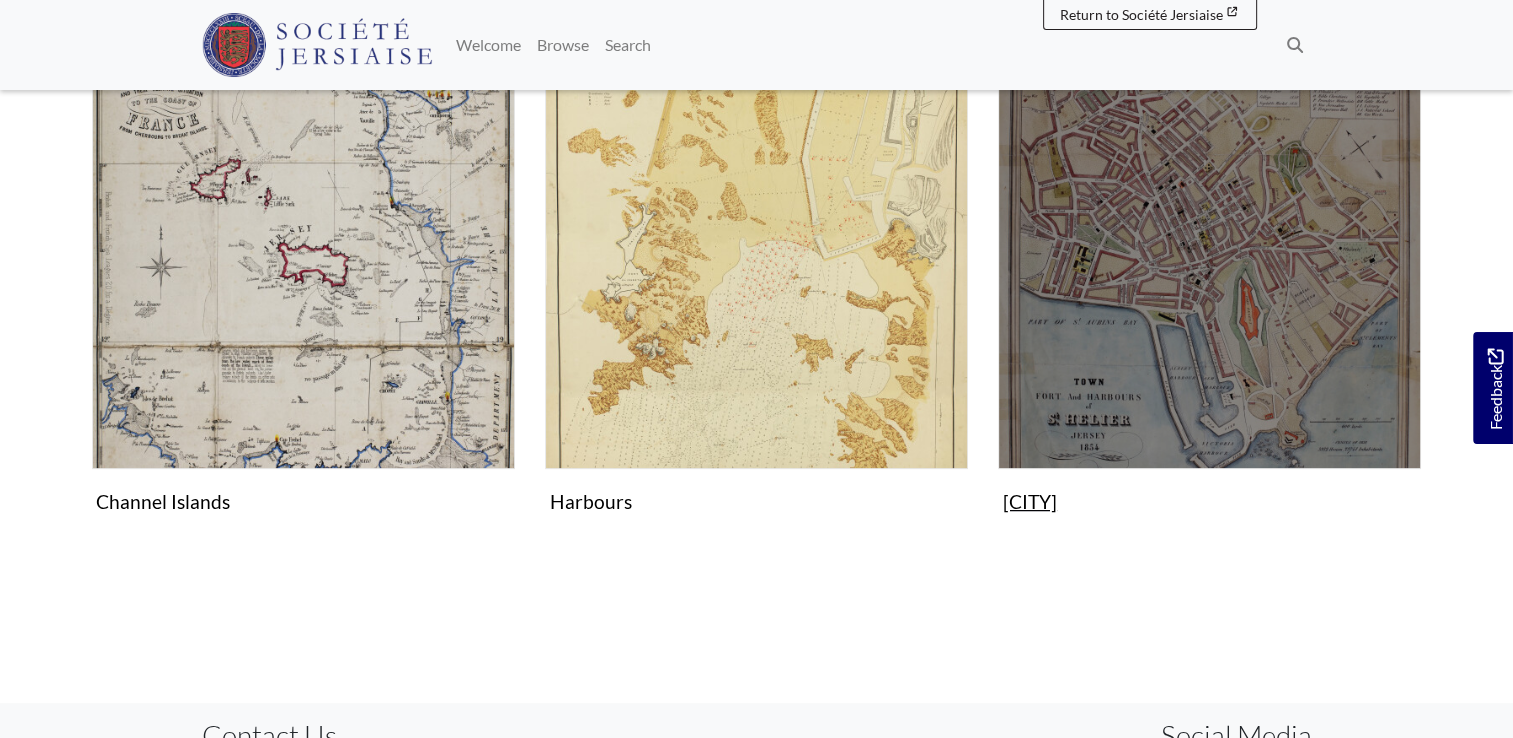 scroll, scrollTop: 500, scrollLeft: 0, axis: vertical 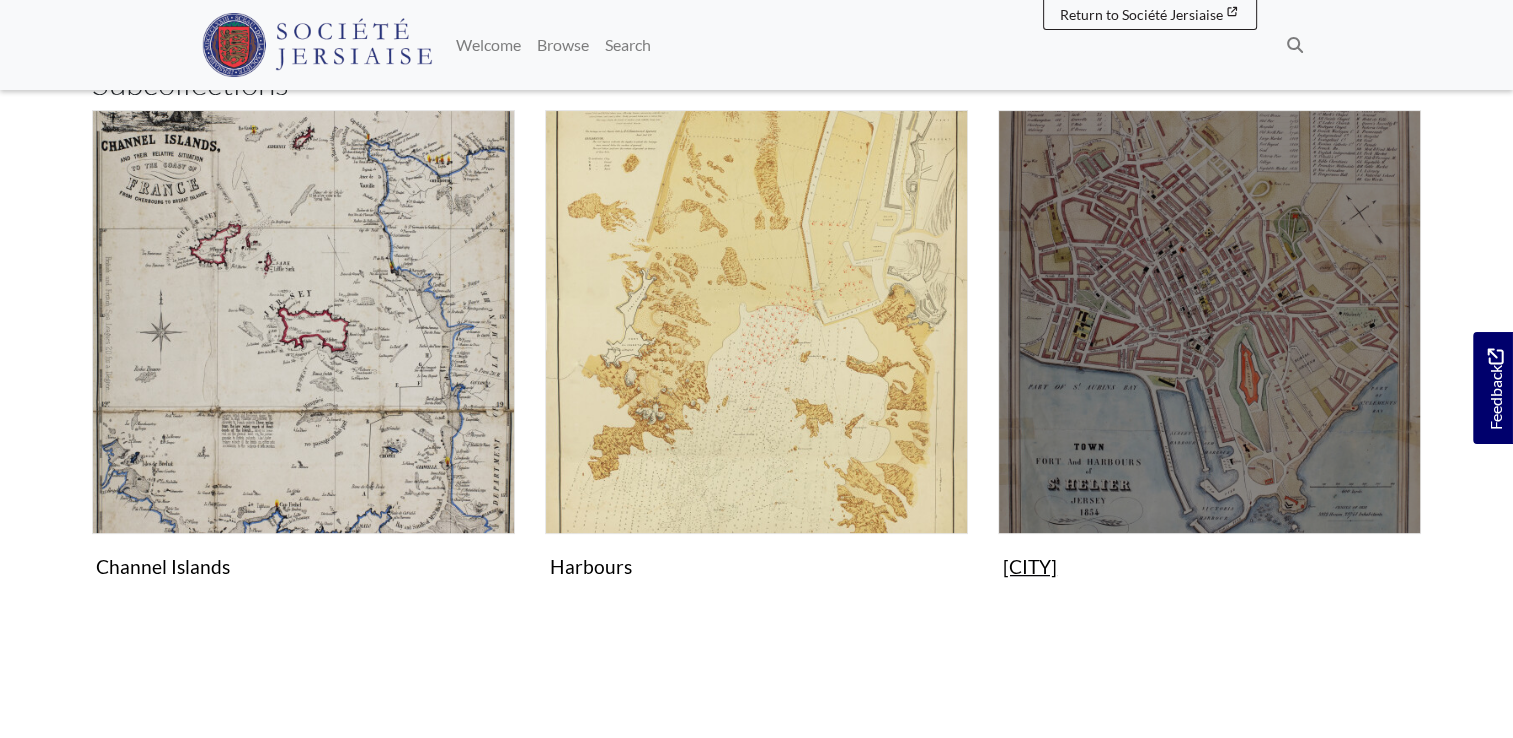 click at bounding box center [1209, 321] 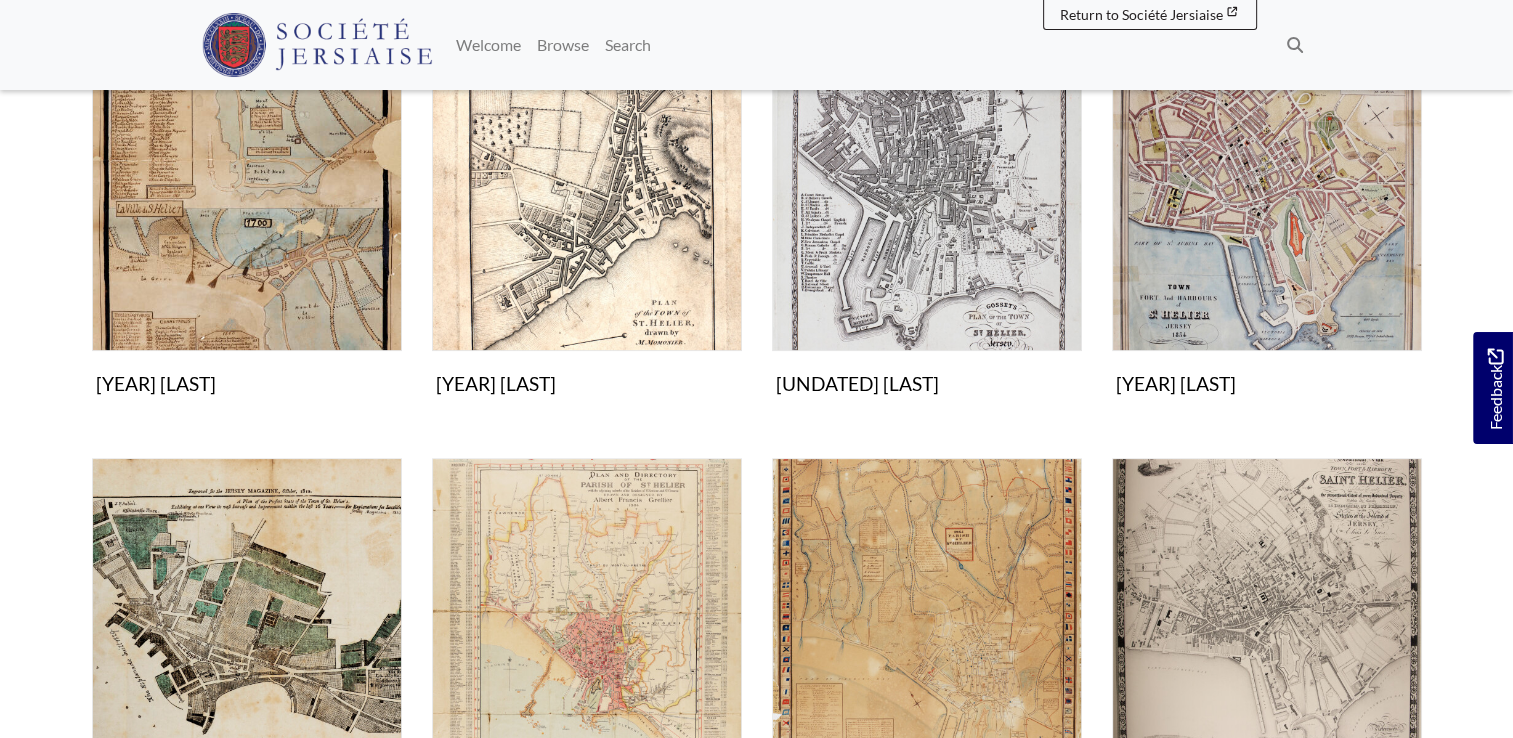 scroll, scrollTop: 800, scrollLeft: 0, axis: vertical 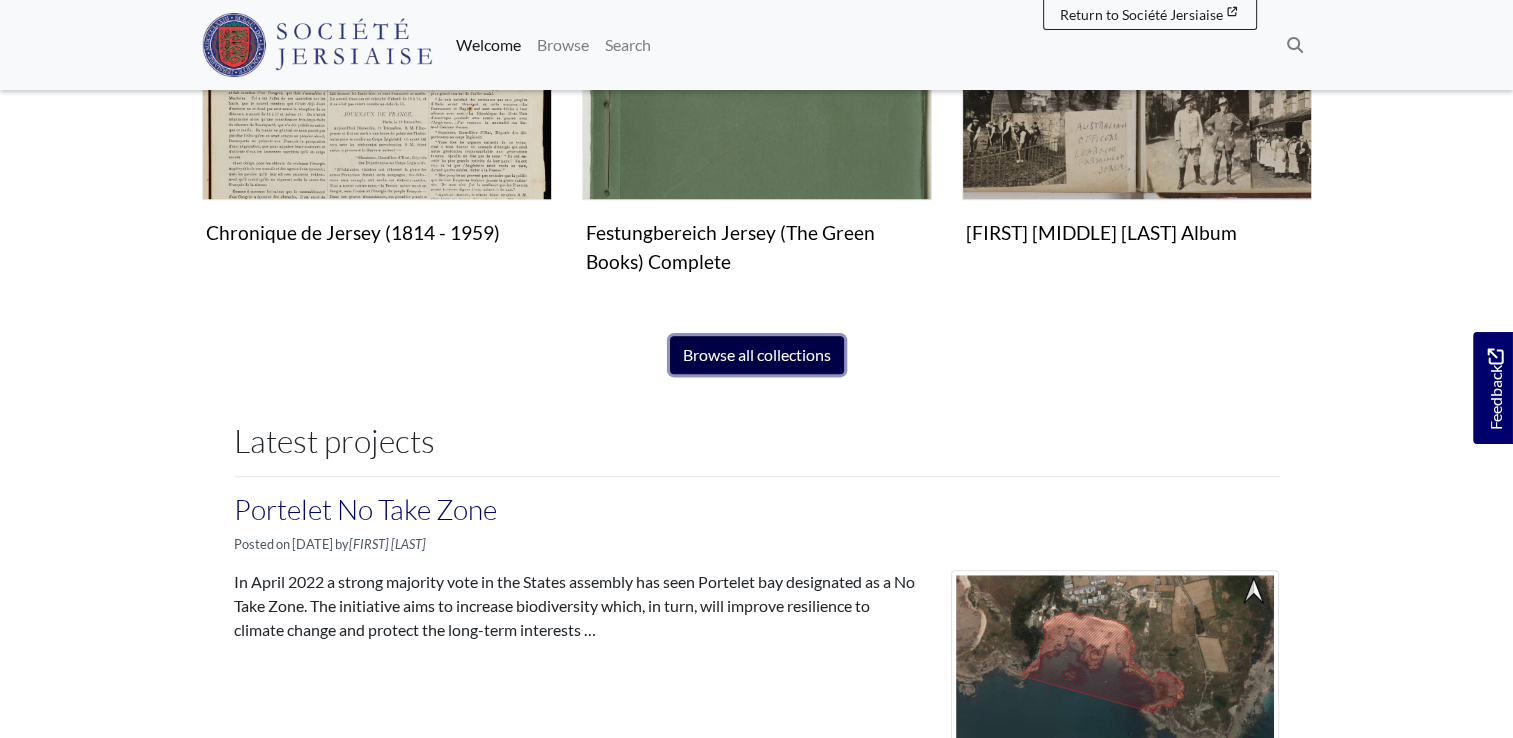 click on "Browse all collections" at bounding box center (757, 355) 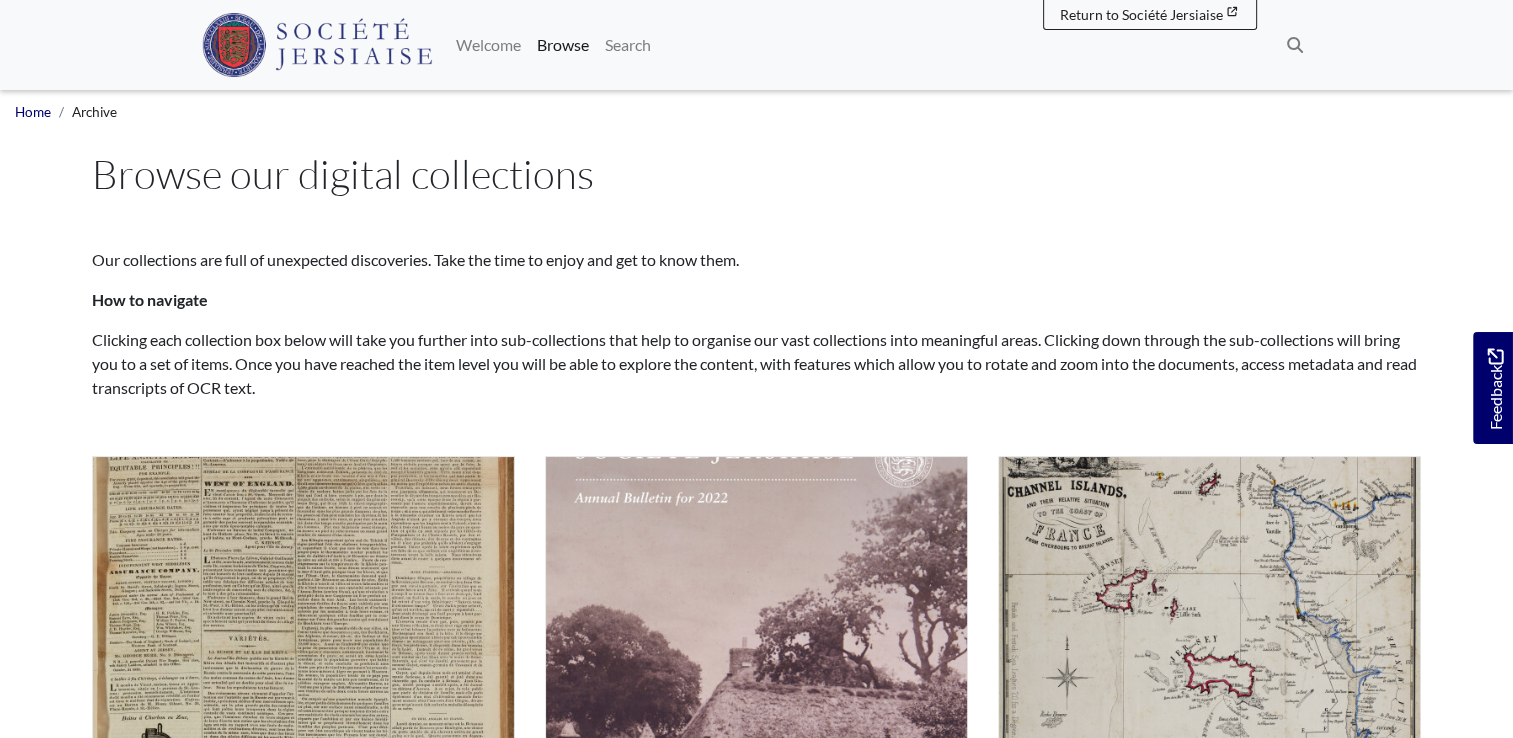 scroll, scrollTop: 400, scrollLeft: 0, axis: vertical 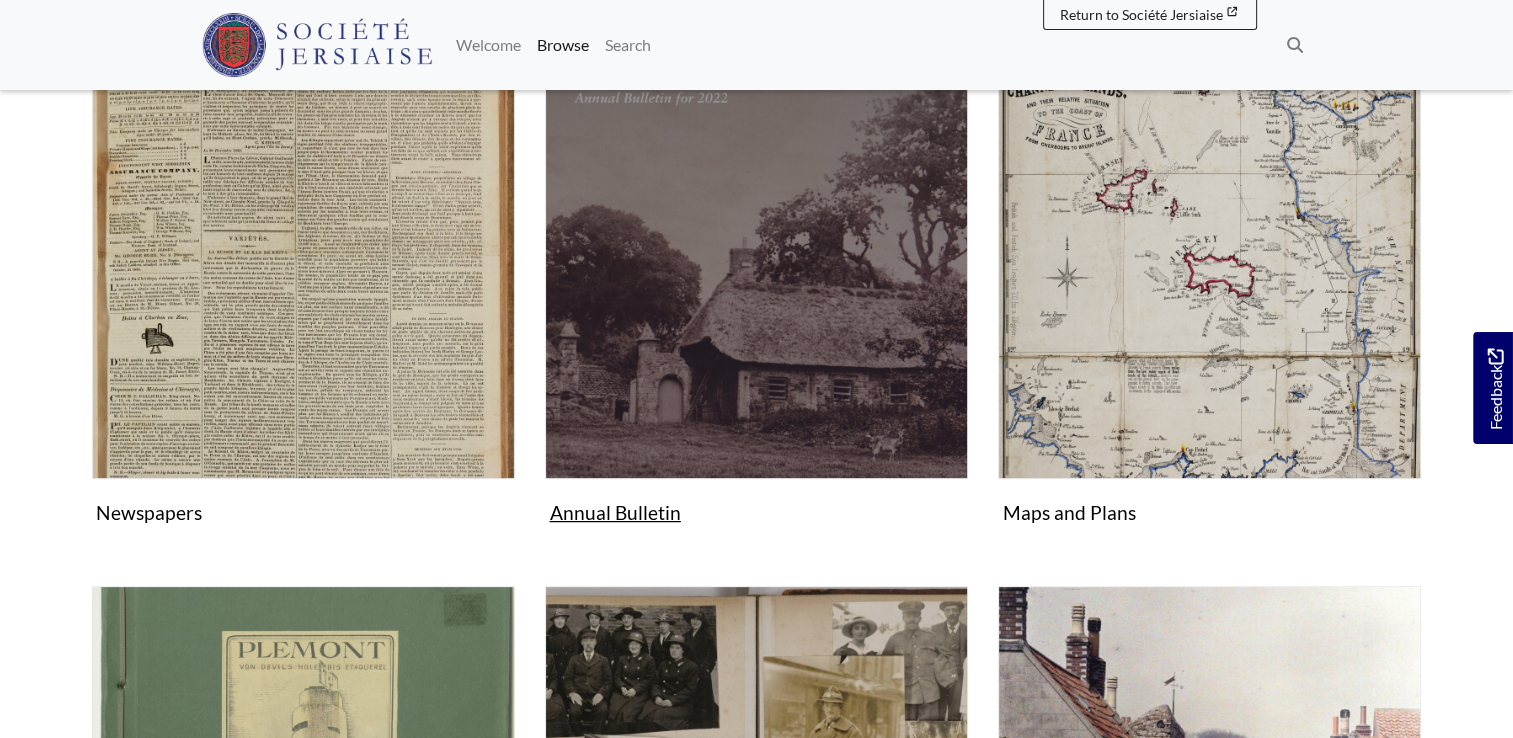 click at bounding box center [756, 267] 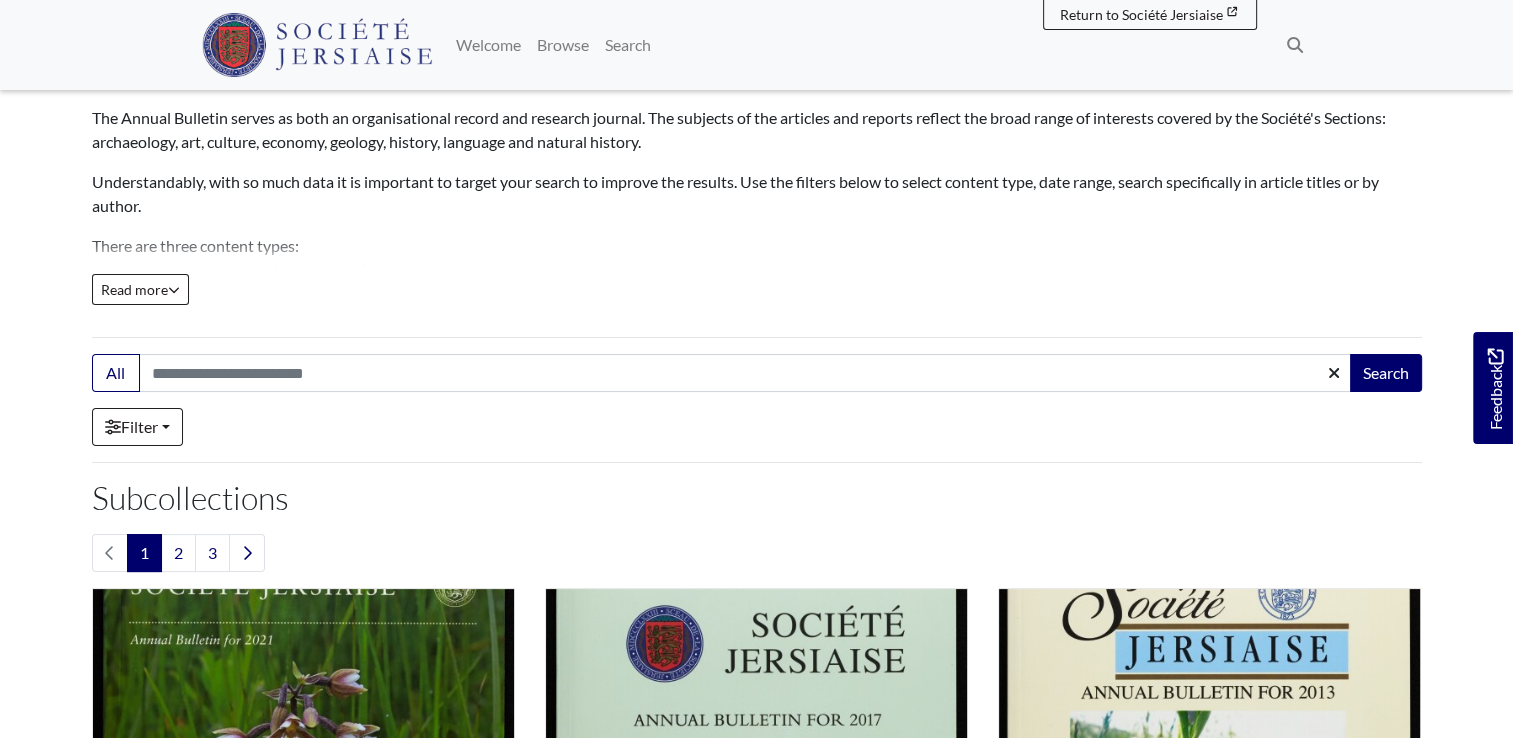 scroll, scrollTop: 200, scrollLeft: 0, axis: vertical 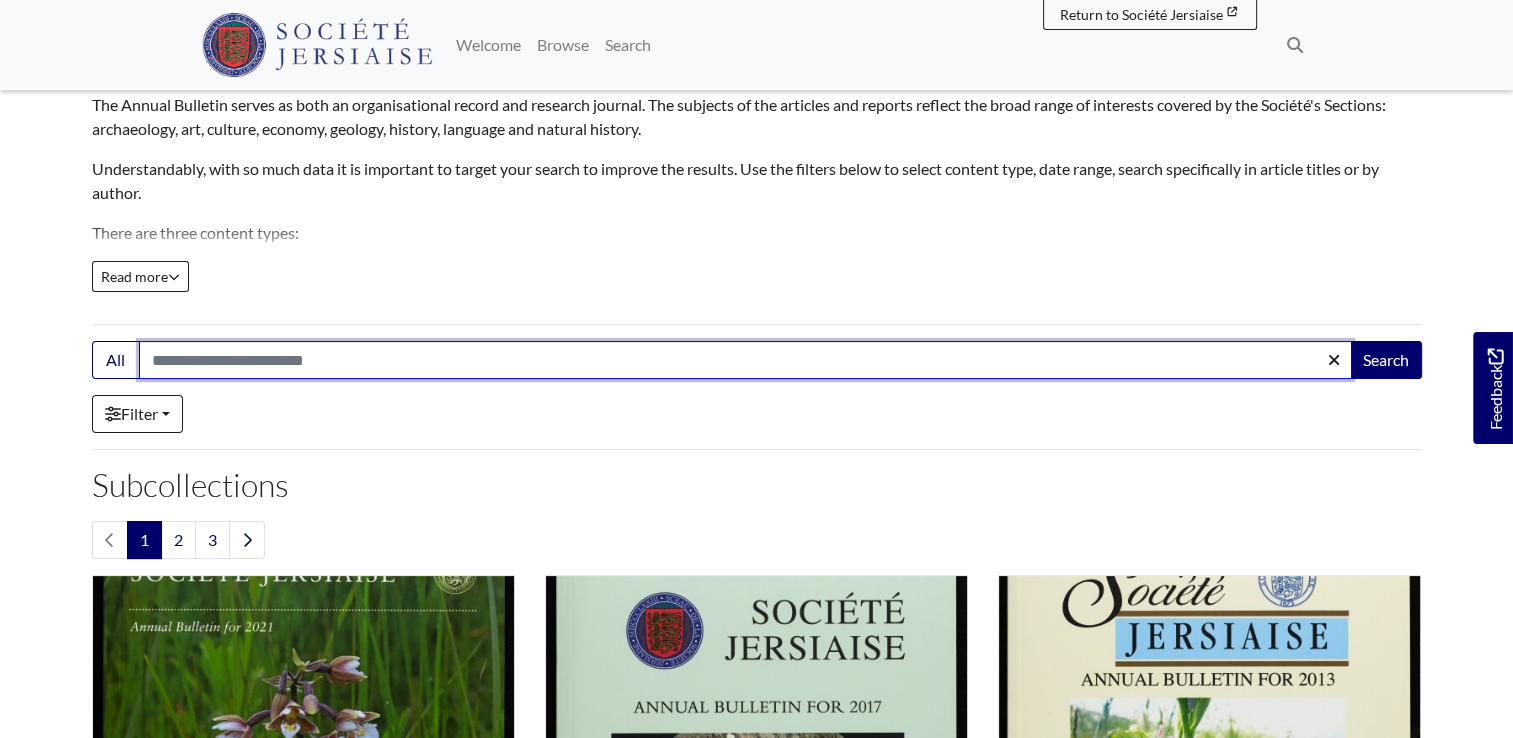 click on "Search:" at bounding box center [745, 360] 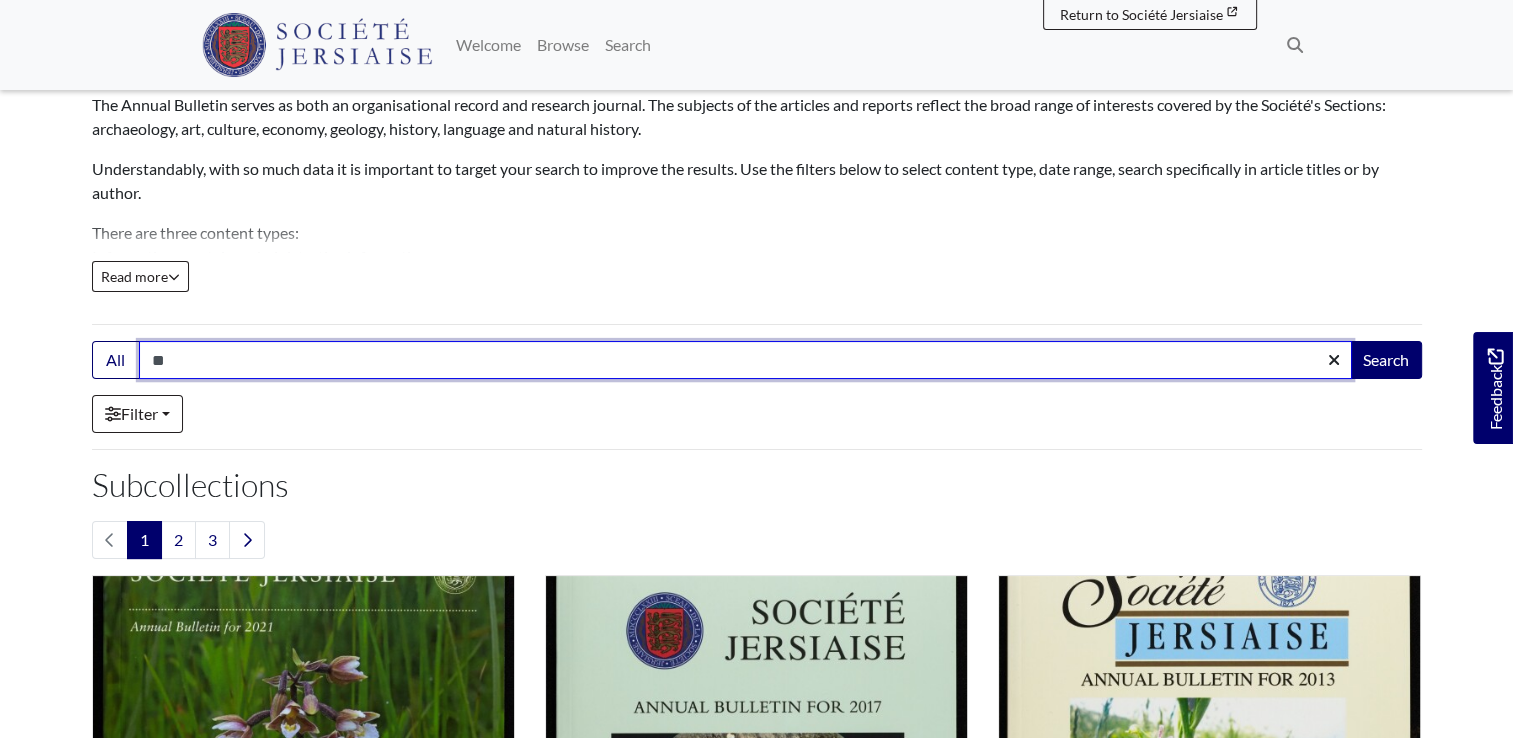 type on "********" 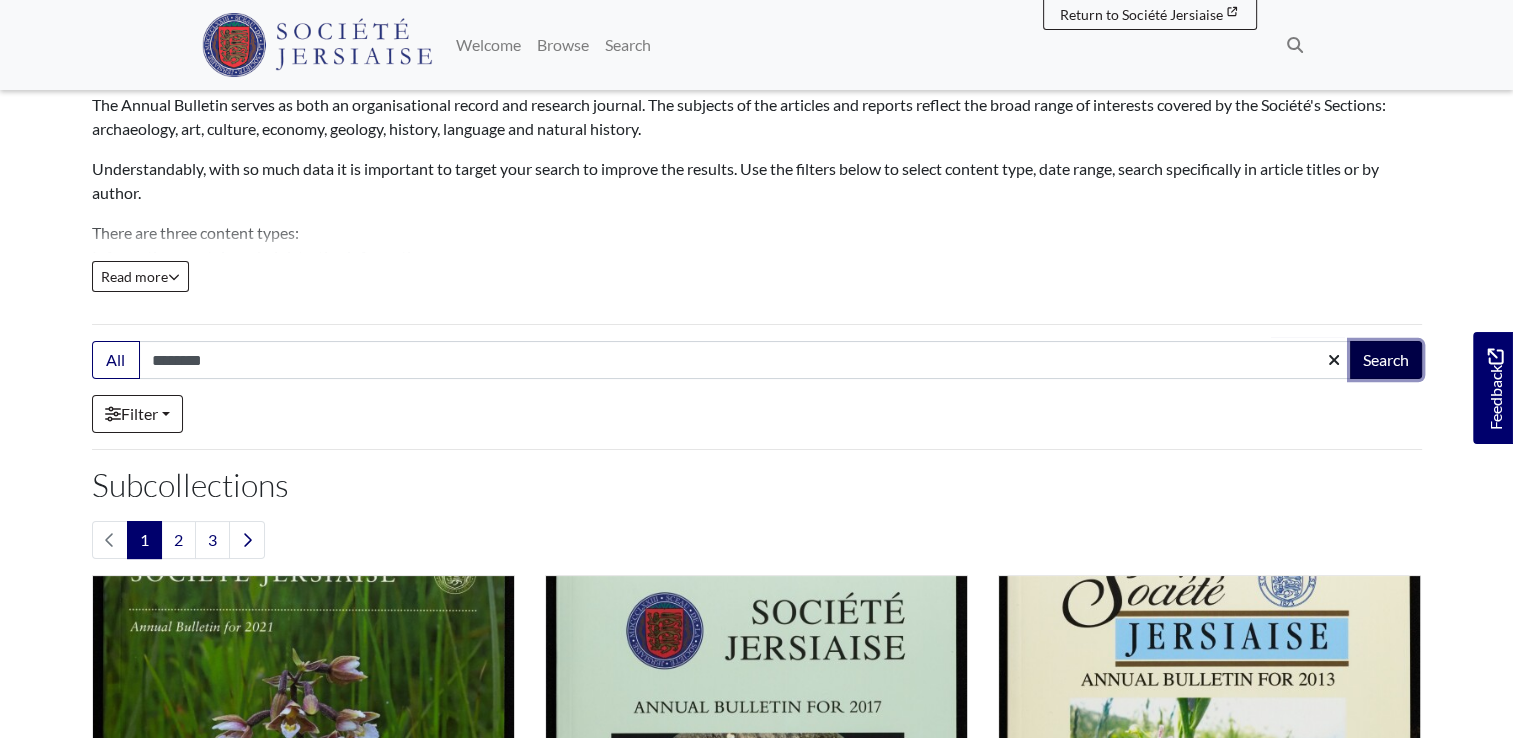click on "Search" at bounding box center [1386, 360] 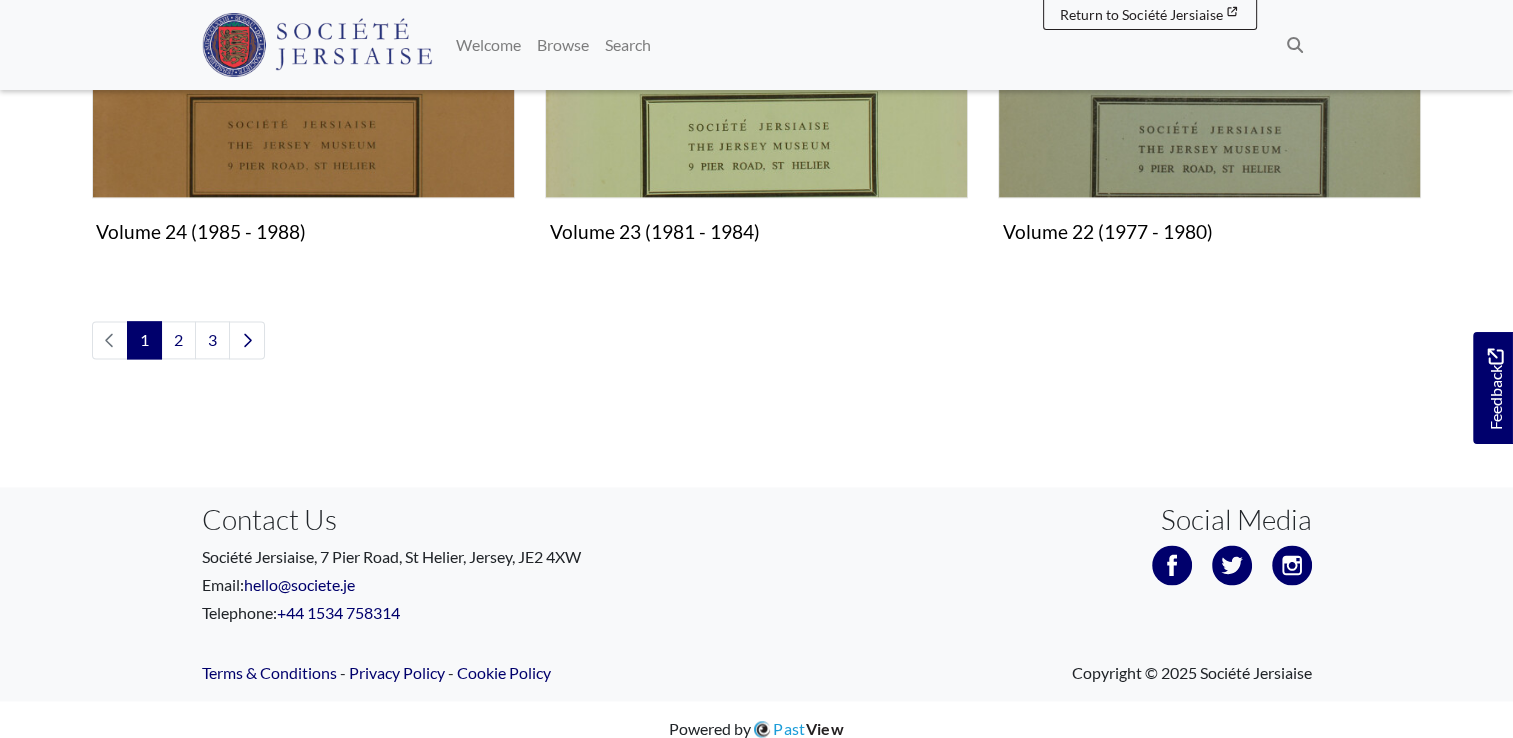scroll, scrollTop: 2606, scrollLeft: 0, axis: vertical 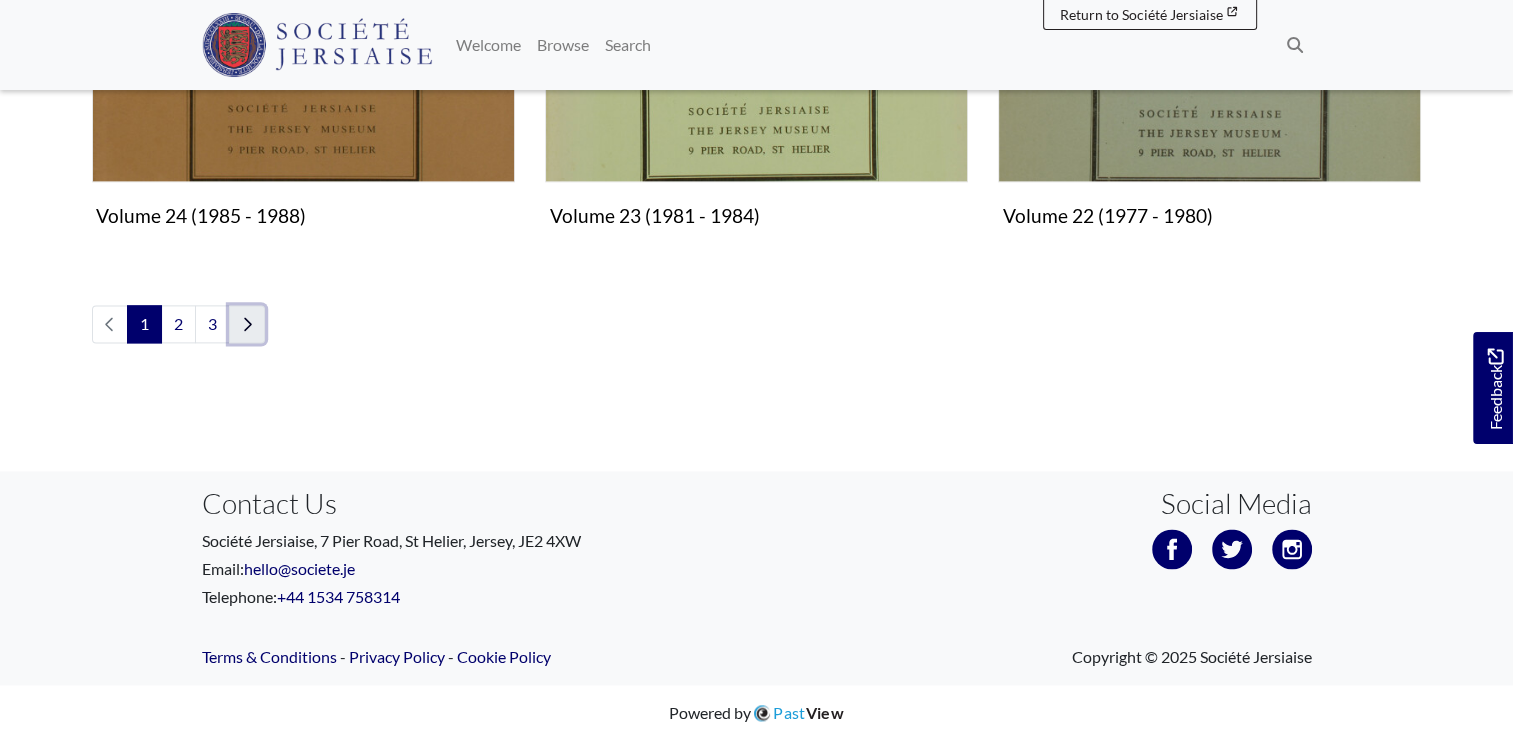 click at bounding box center (247, 324) 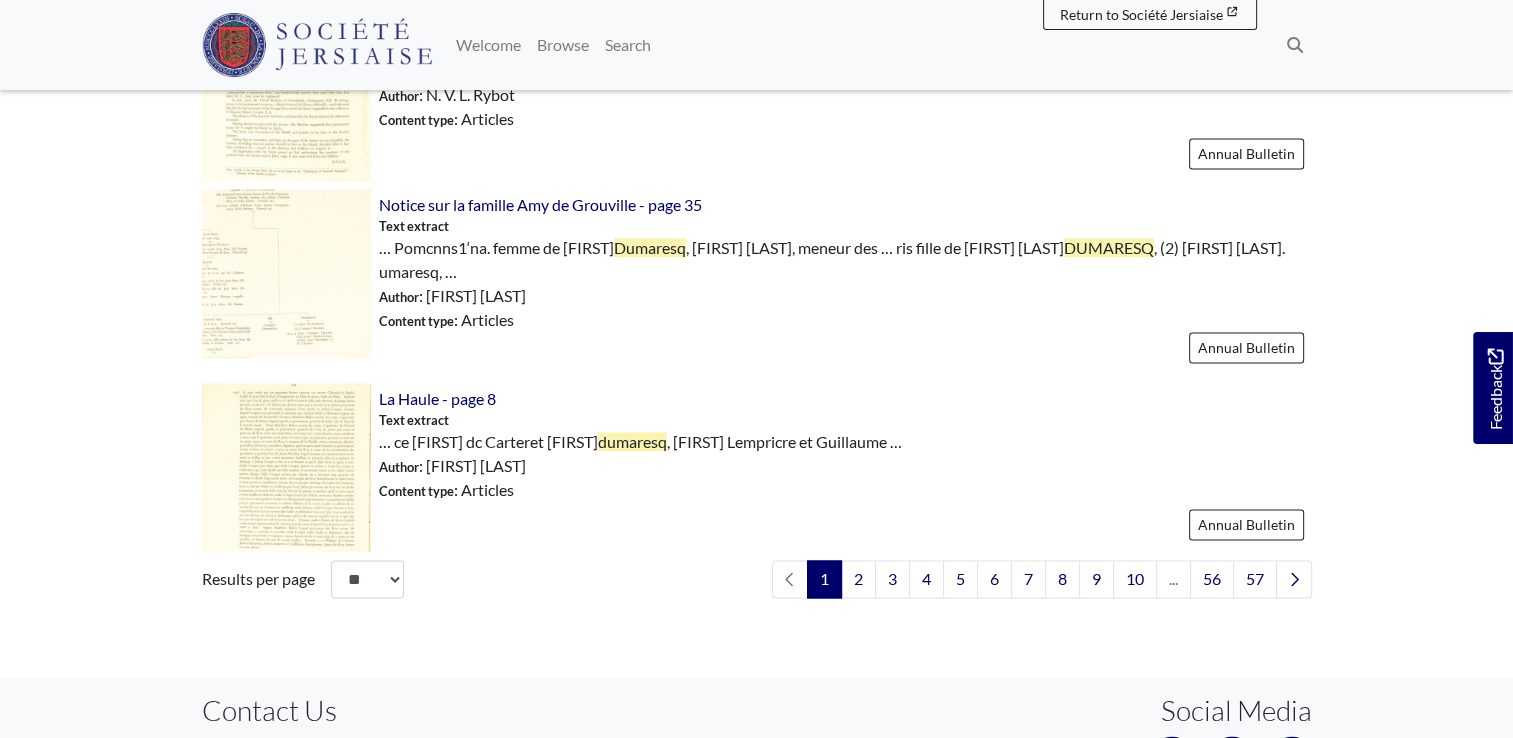 scroll, scrollTop: 3100, scrollLeft: 0, axis: vertical 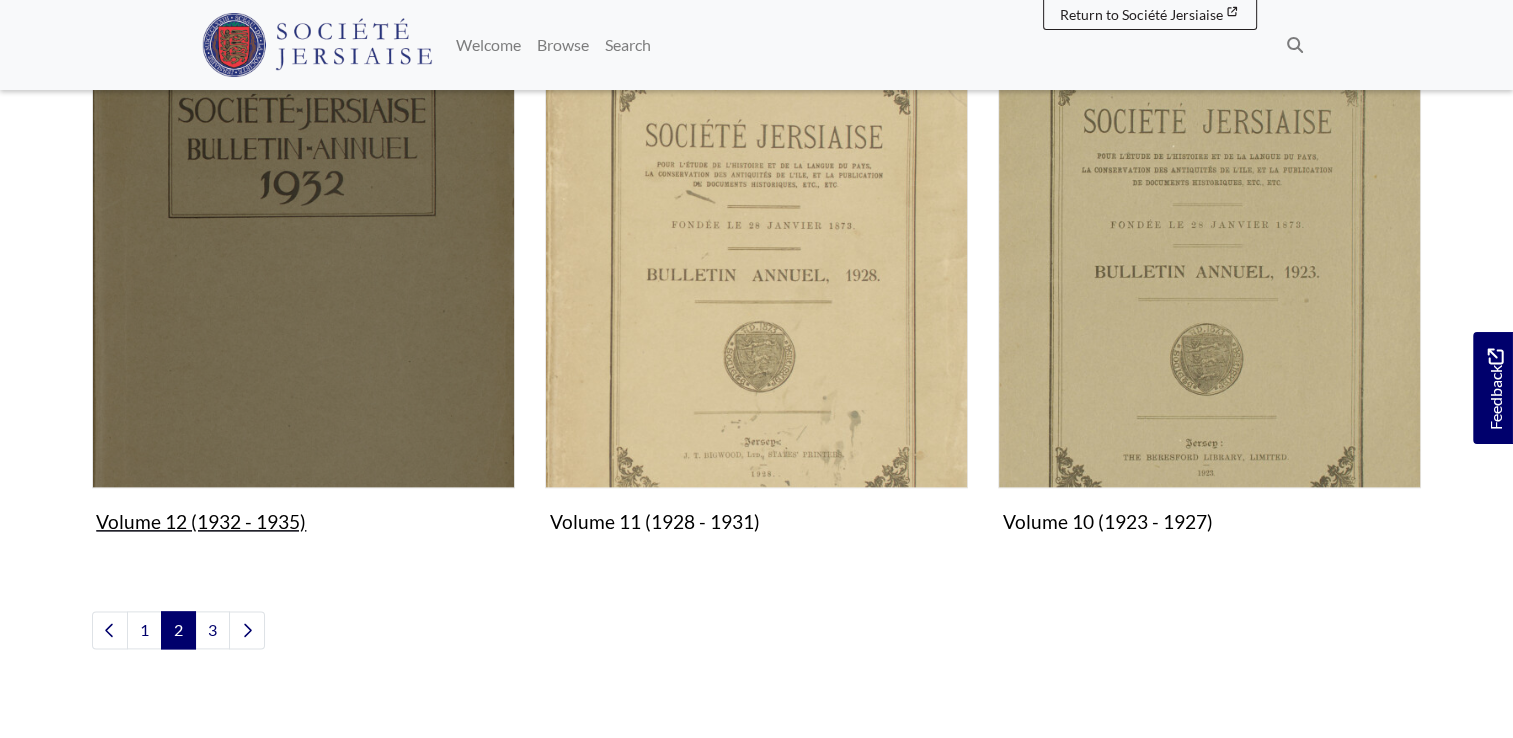 click on "Volume 12 (1932 - 1935)
Collection" at bounding box center (303, 303) 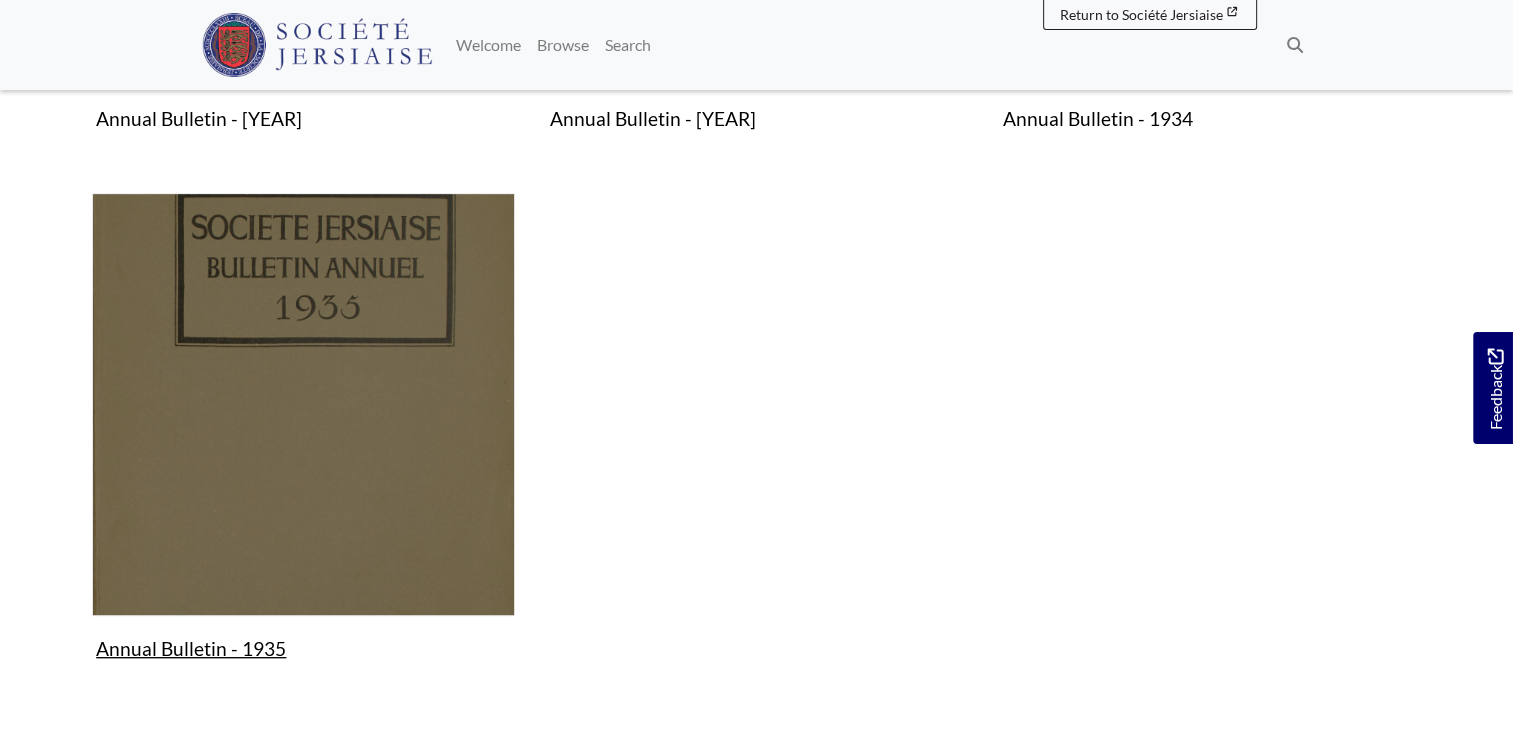 scroll, scrollTop: 900, scrollLeft: 0, axis: vertical 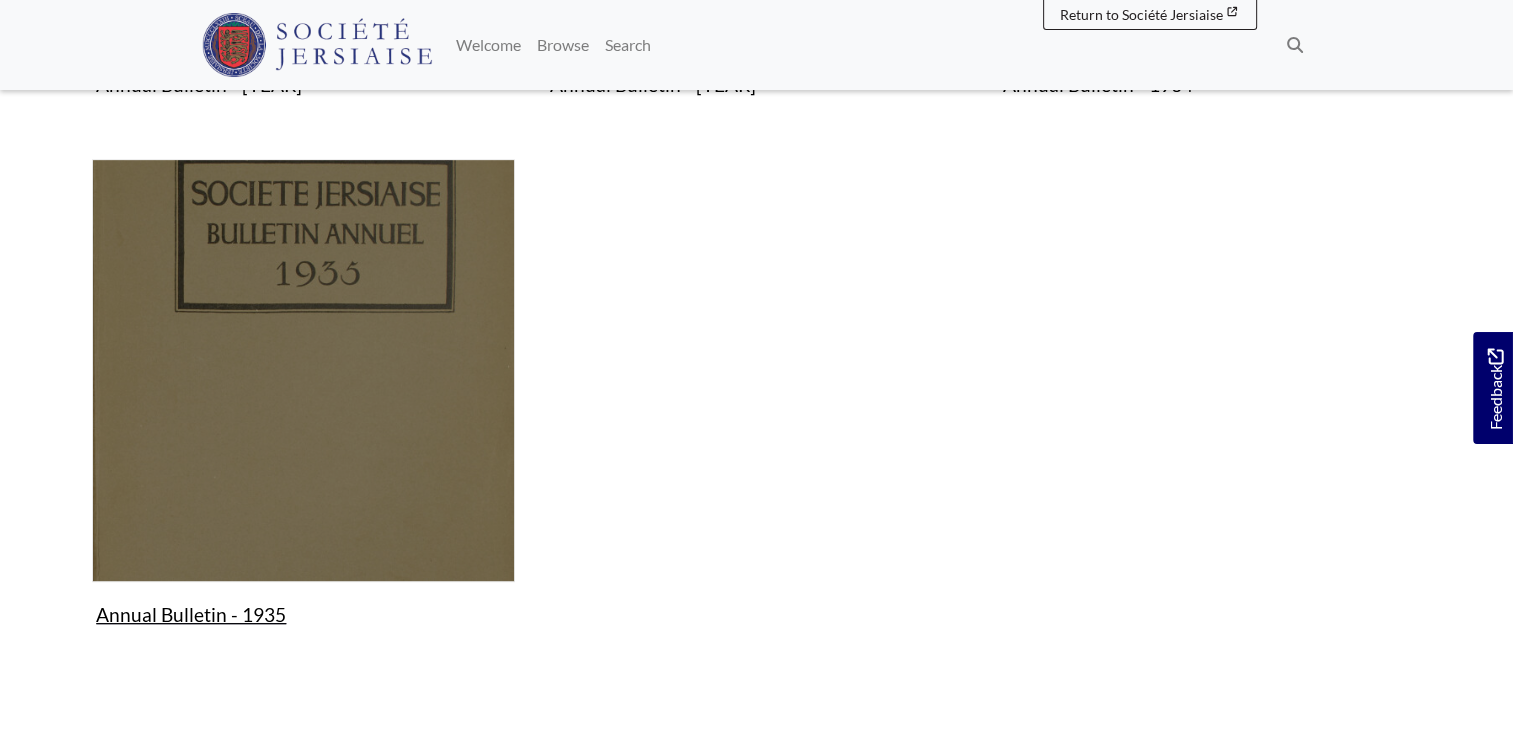 click on "Annual Bulletin - [YEAR]
Collection" at bounding box center [303, 397] 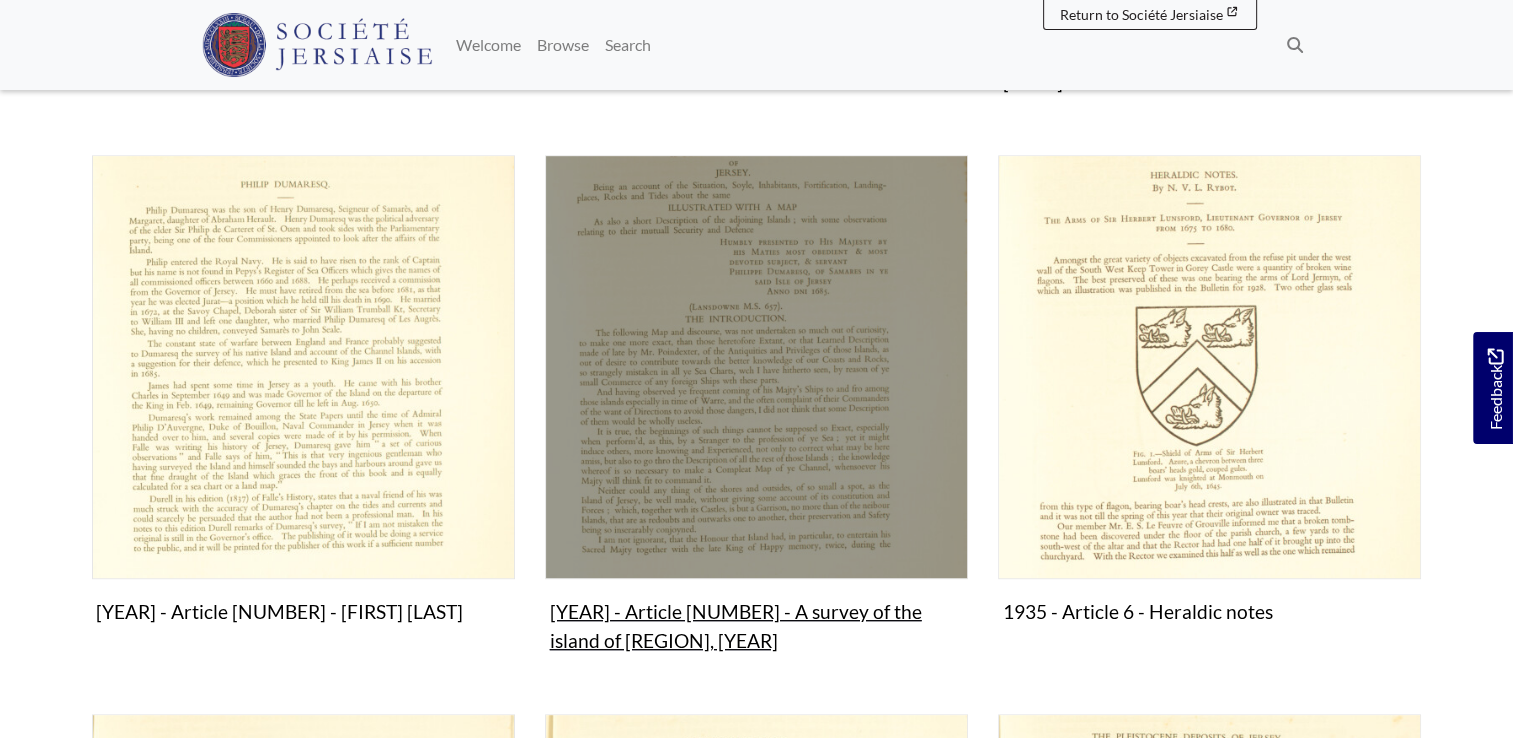 scroll, scrollTop: 1100, scrollLeft: 0, axis: vertical 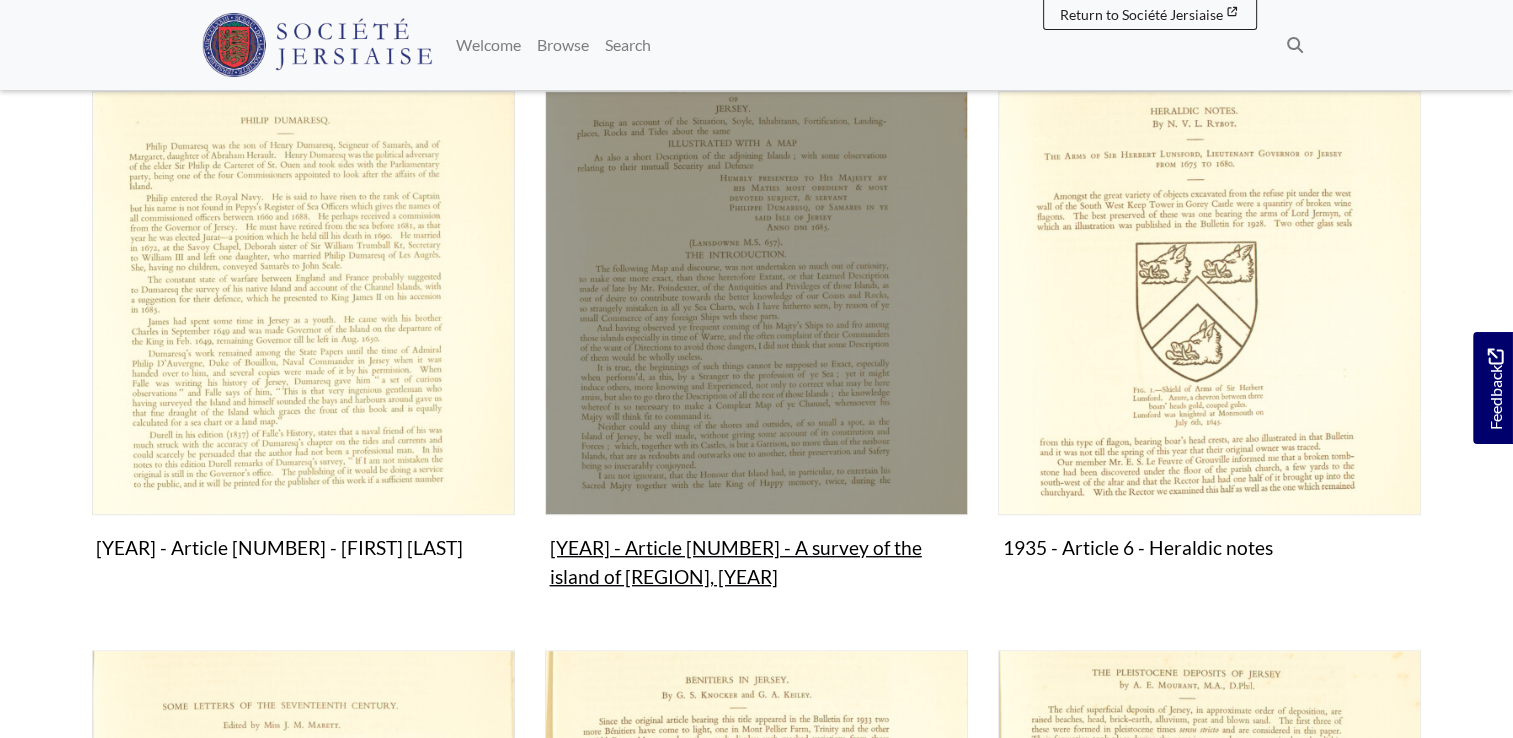 click on "[YEAR] - Article [NUMBER] - A survey of the island of [REGION], [YEAR]
Collection" at bounding box center (756, 343) 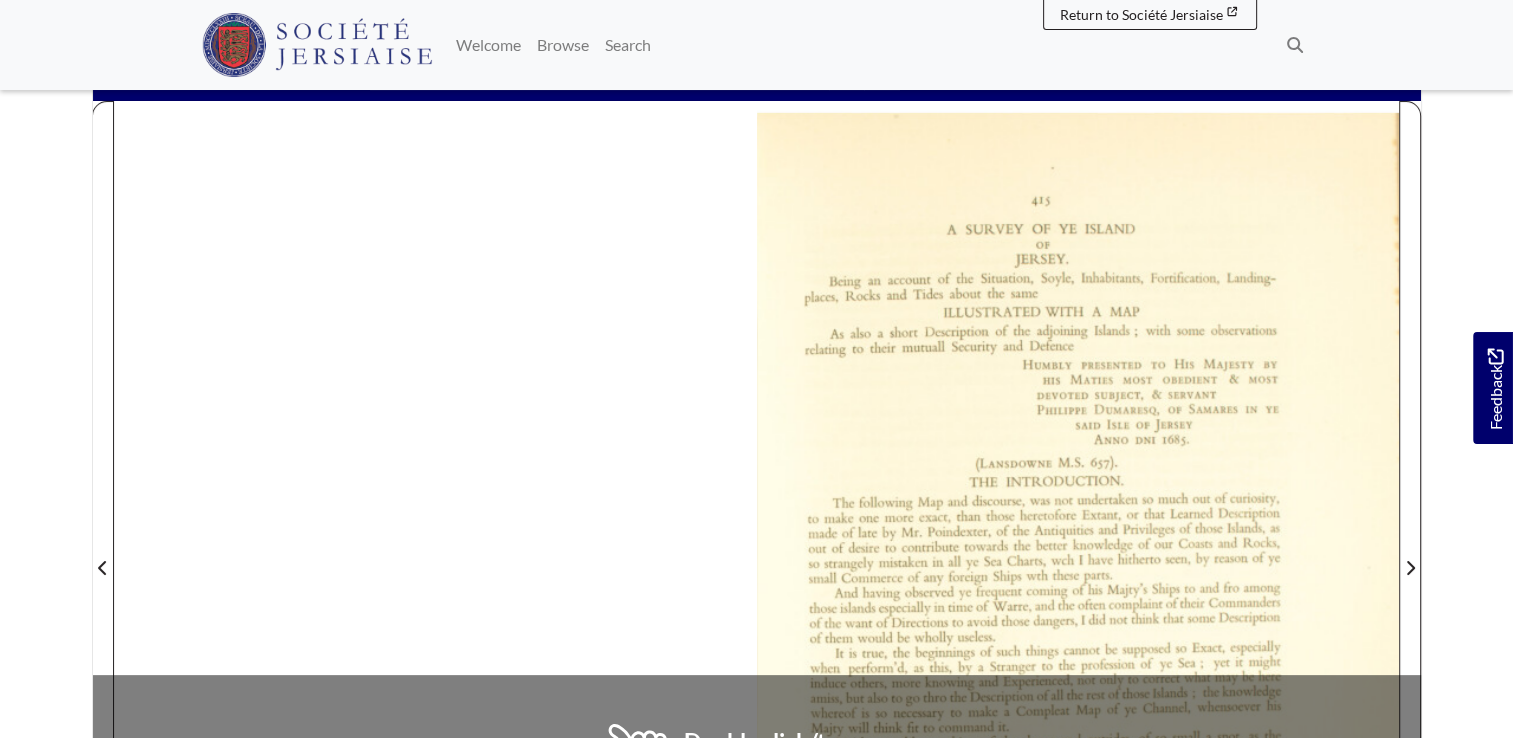 scroll, scrollTop: 300, scrollLeft: 0, axis: vertical 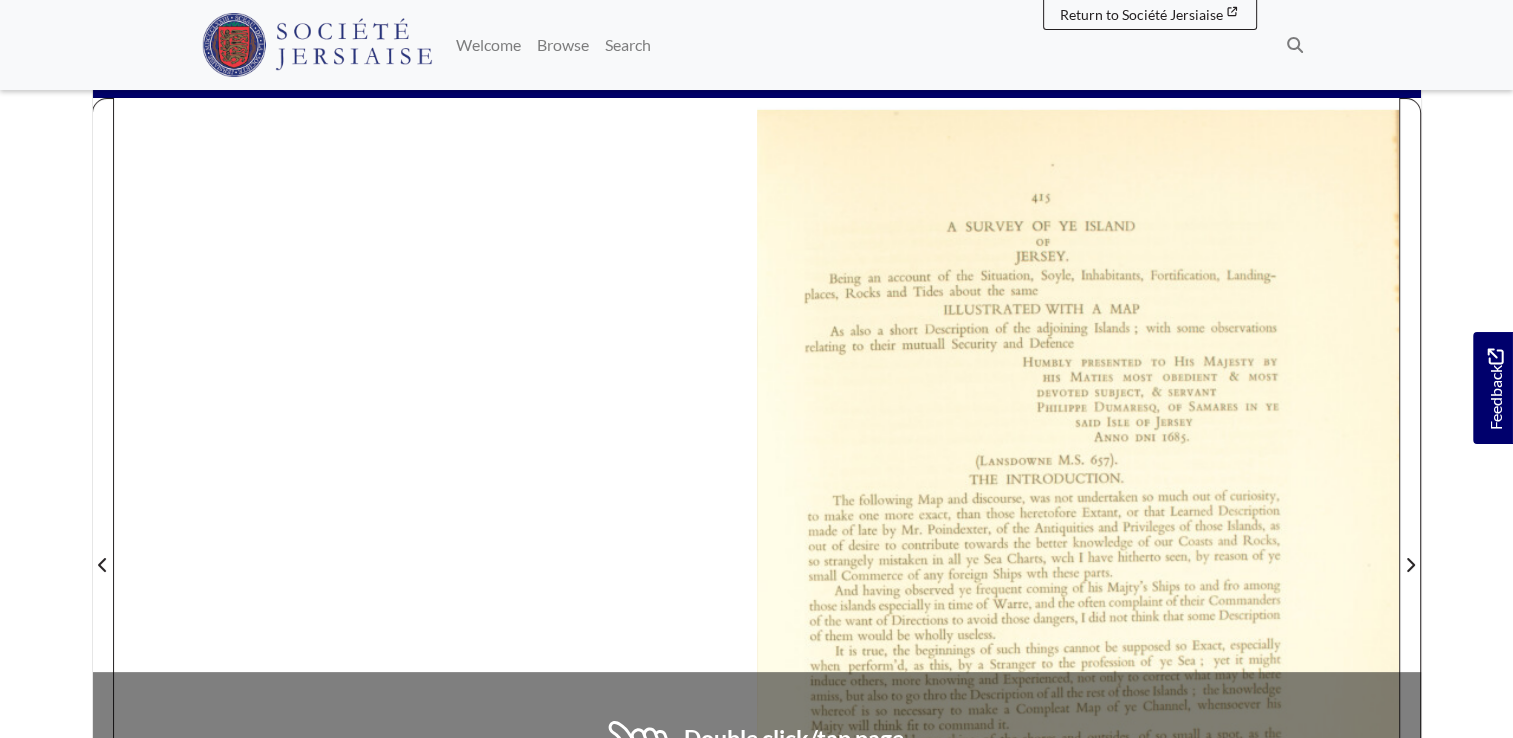 click on "Menu" at bounding box center [756, 594] 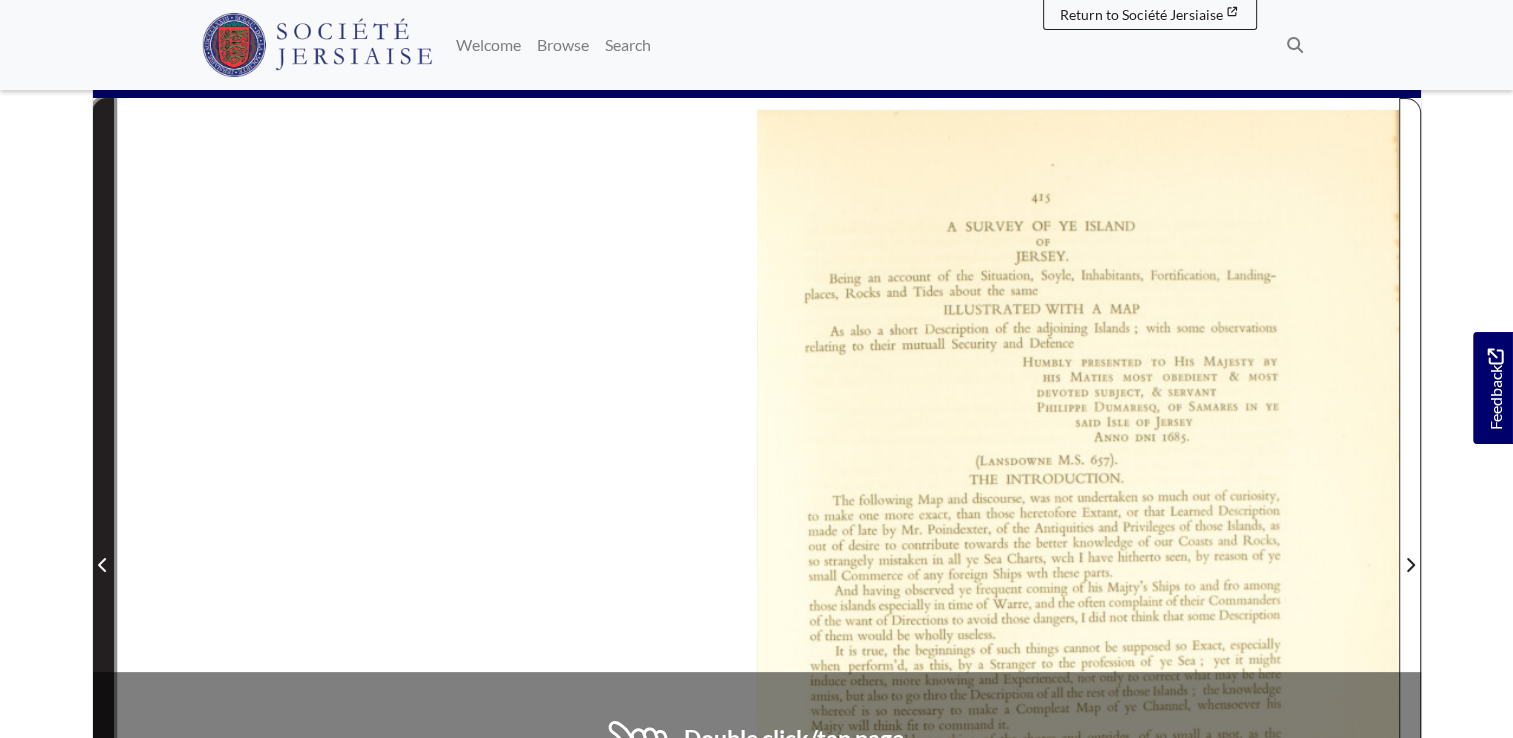 click at bounding box center (103, 552) 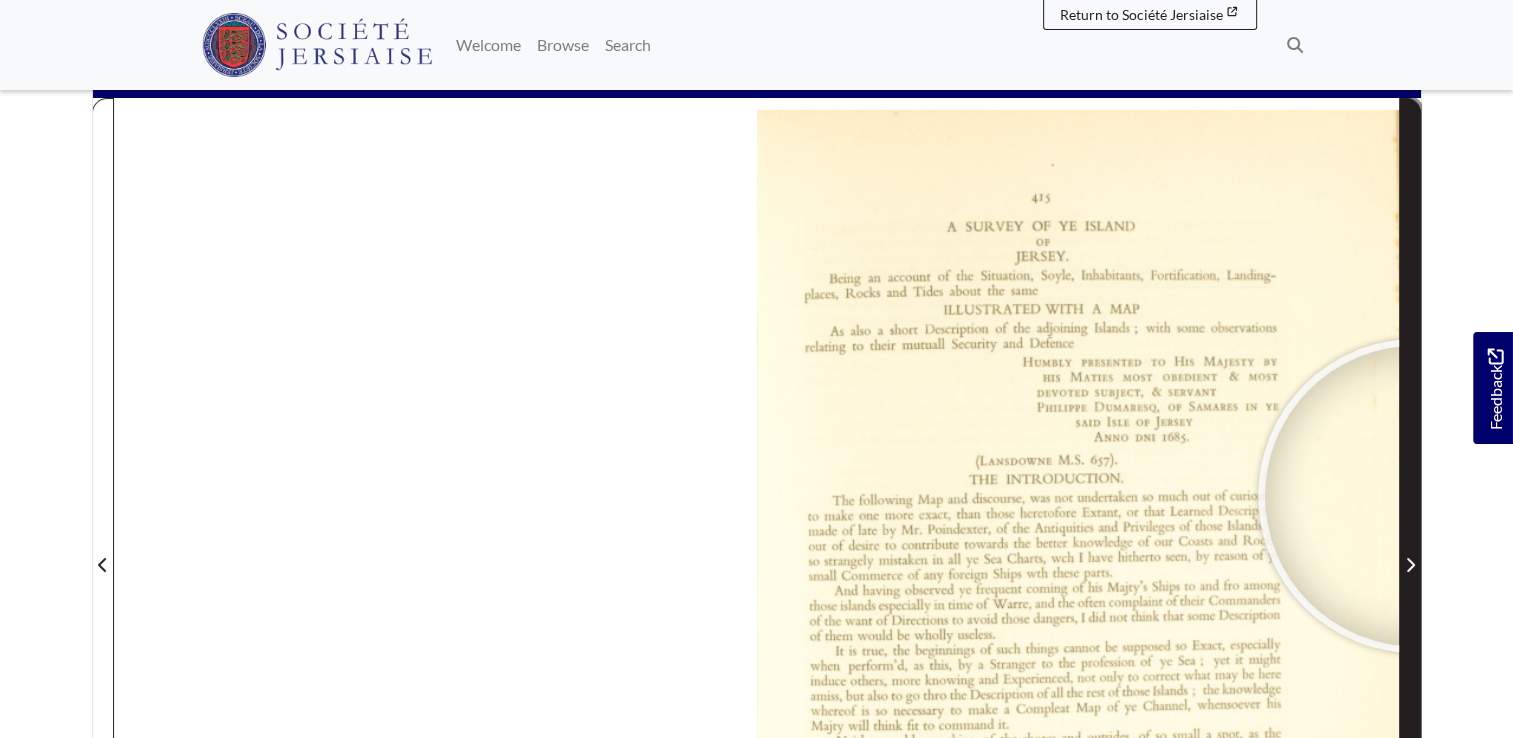 click at bounding box center (1410, 552) 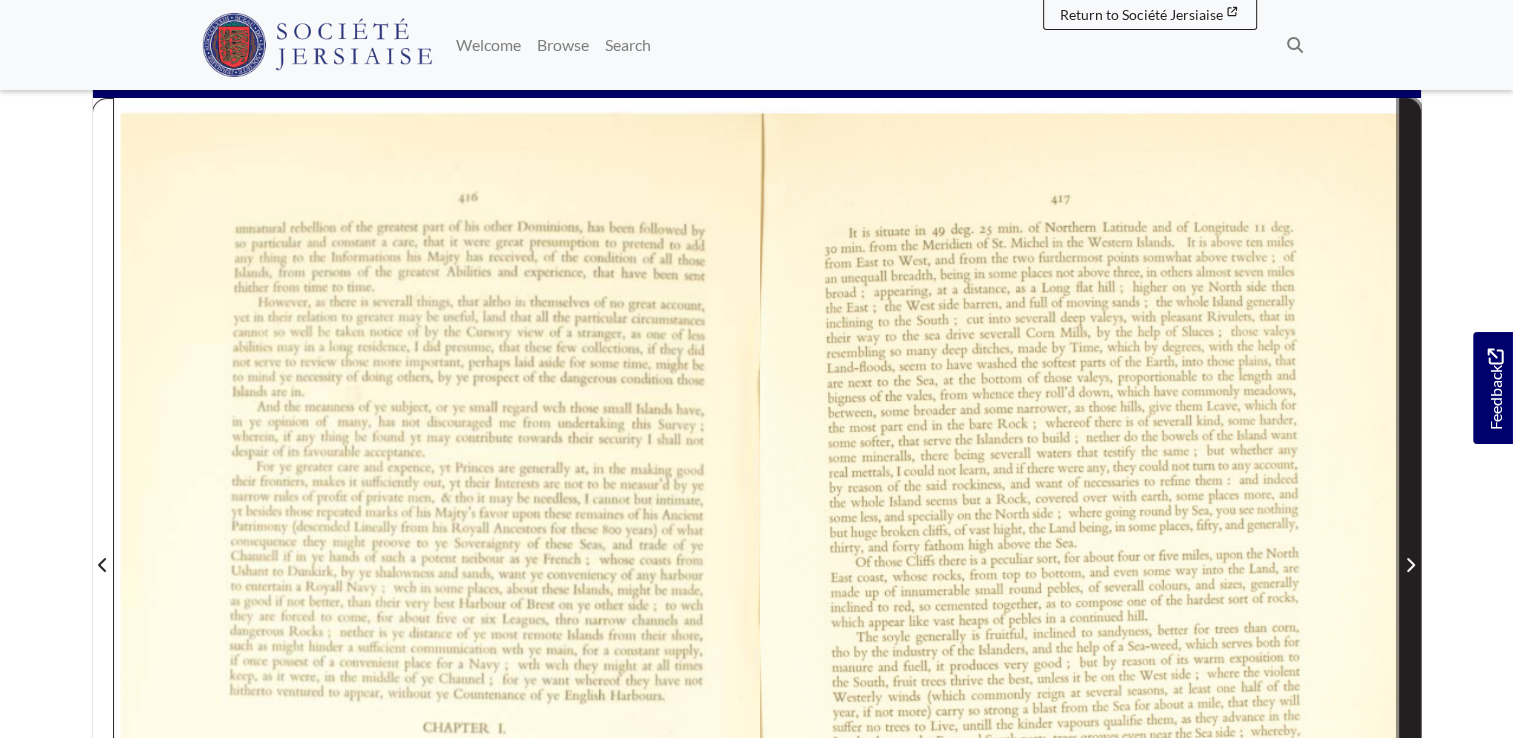 click at bounding box center (1410, 552) 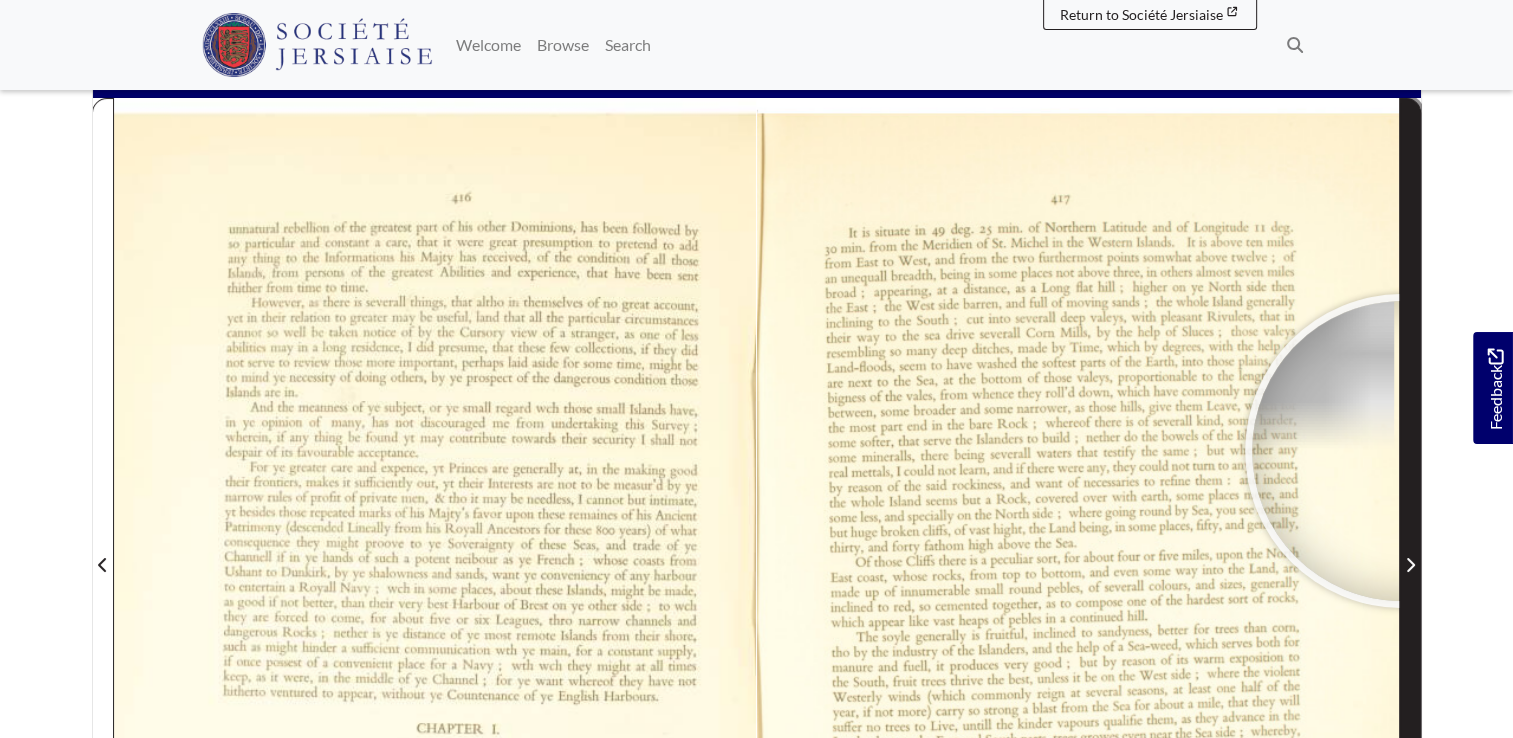 click at bounding box center (1410, 552) 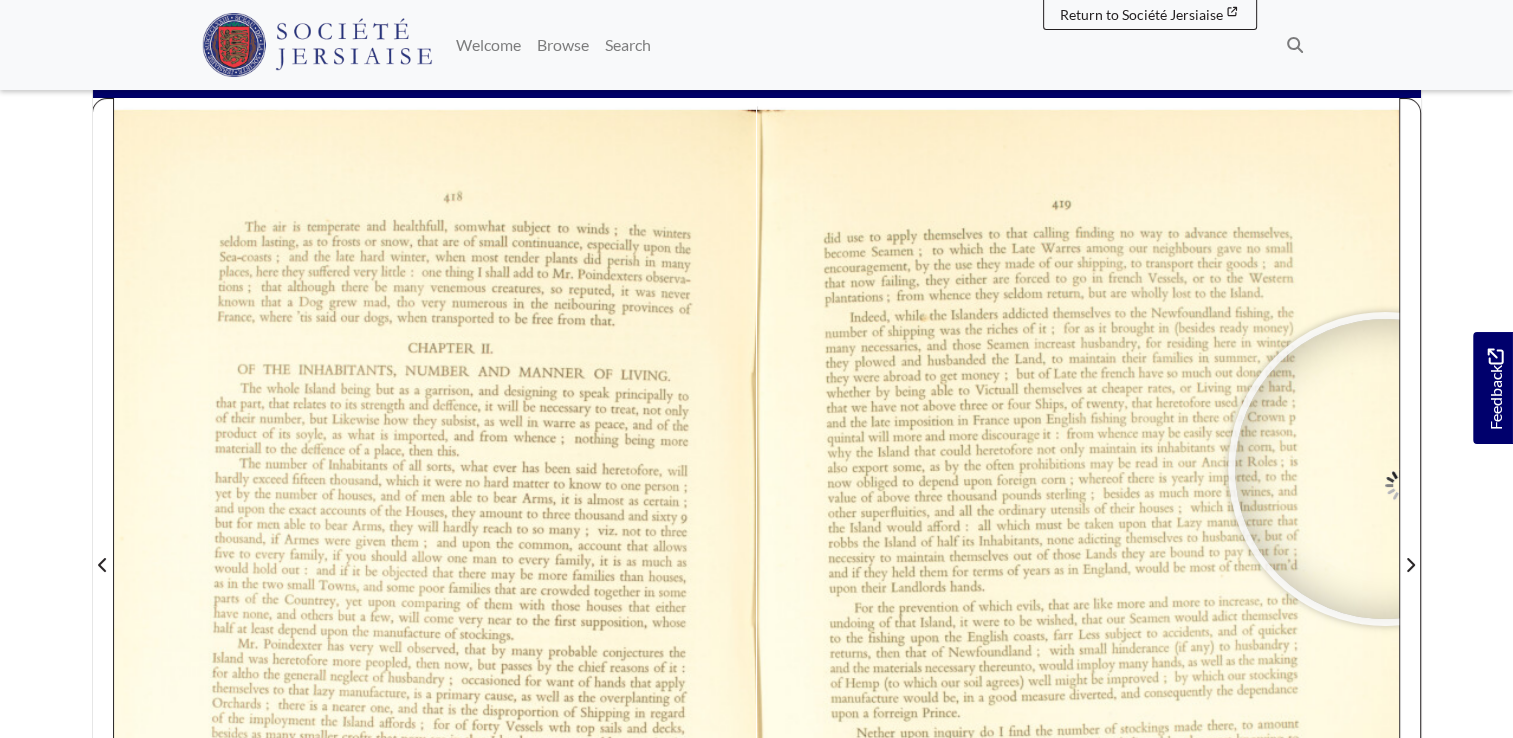 click at bounding box center (1385, 469) 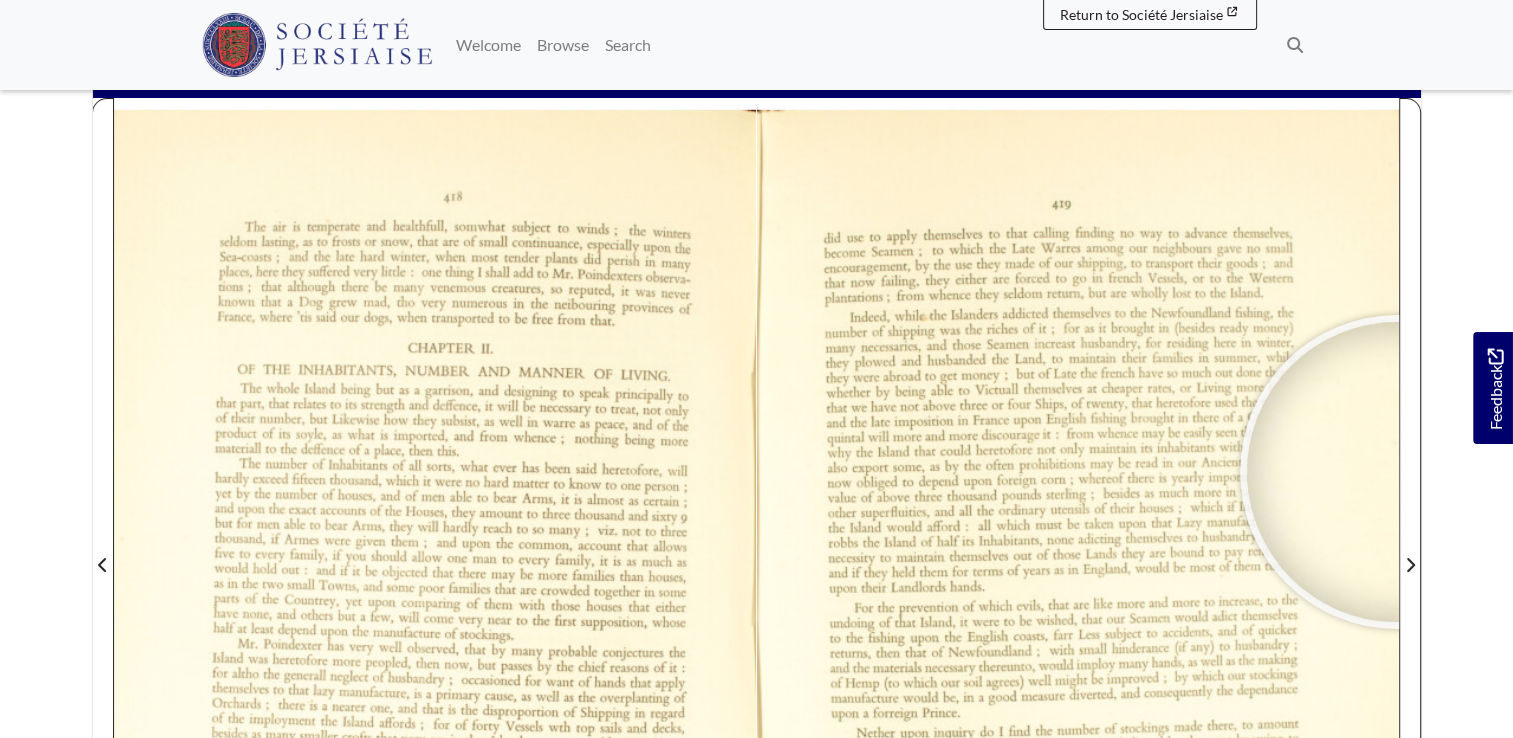 click at bounding box center [1397, 472] 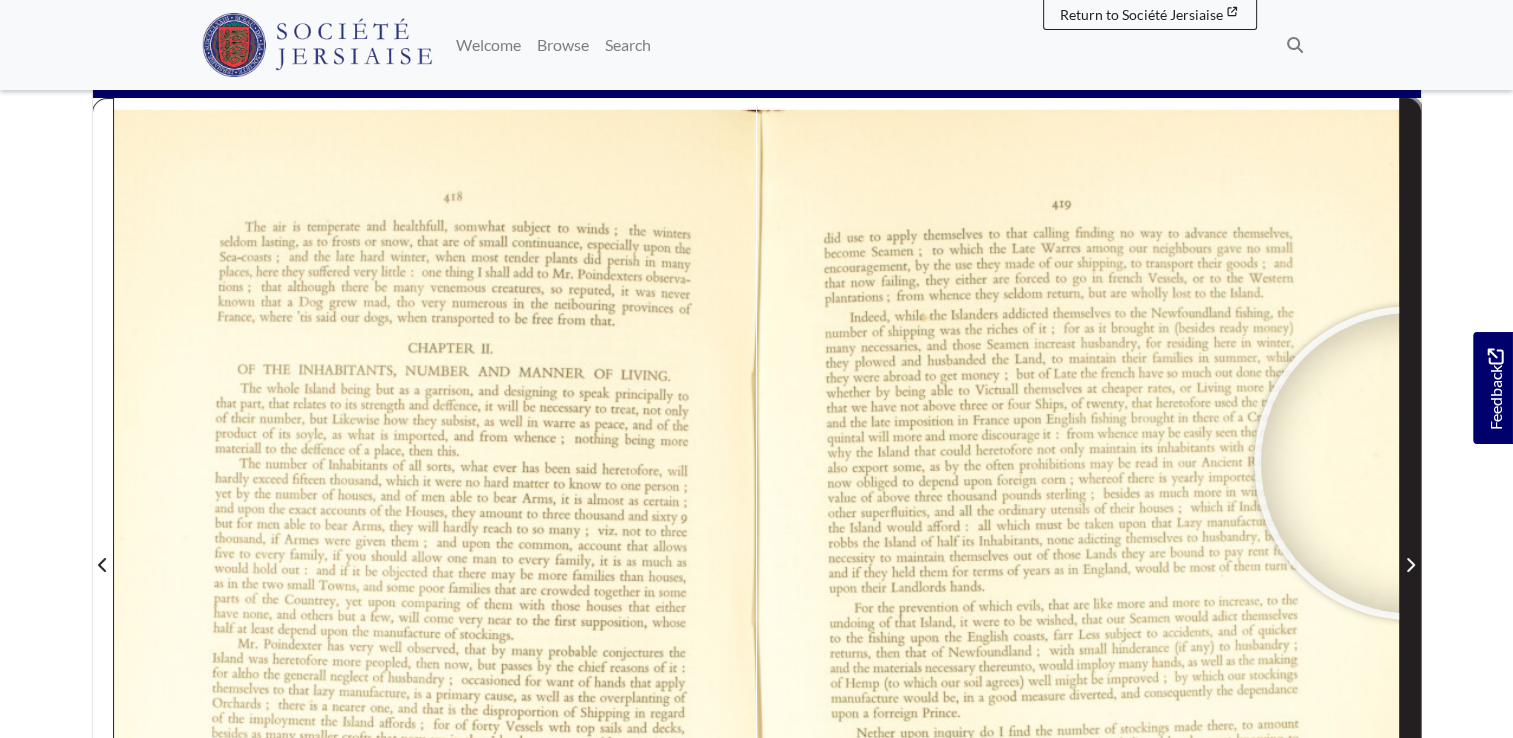 click at bounding box center [1410, 552] 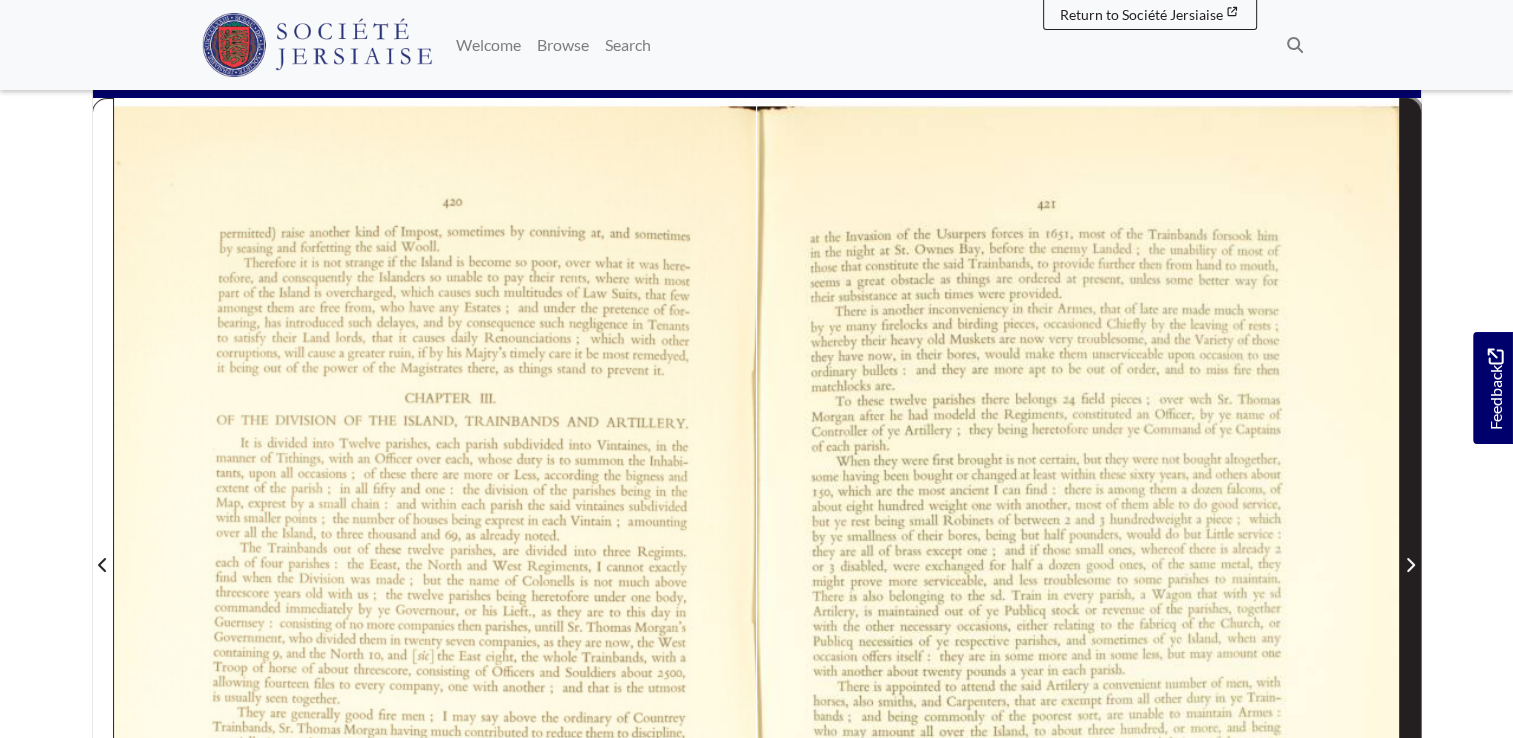 click at bounding box center (1410, 552) 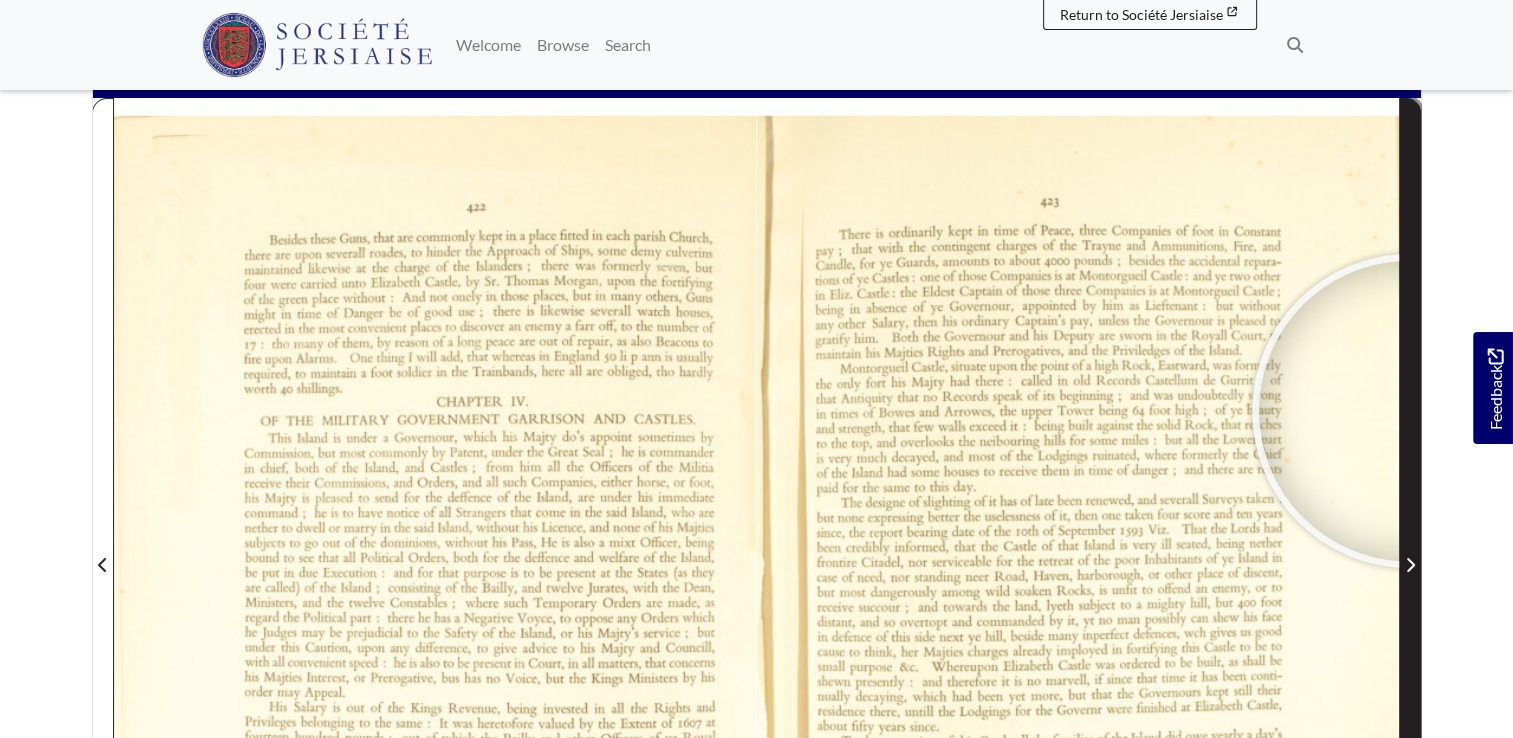 click at bounding box center [1410, 552] 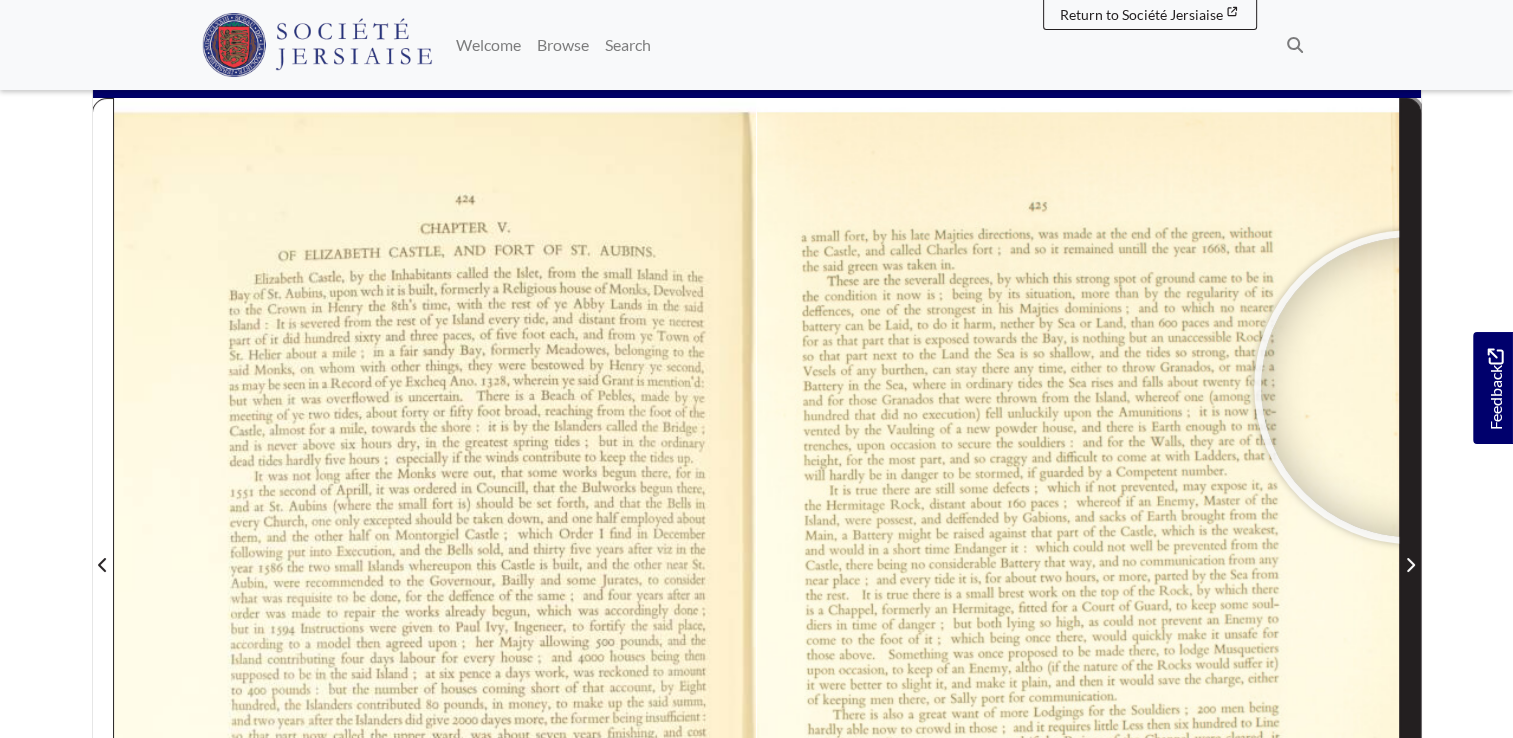 click at bounding box center (1410, 552) 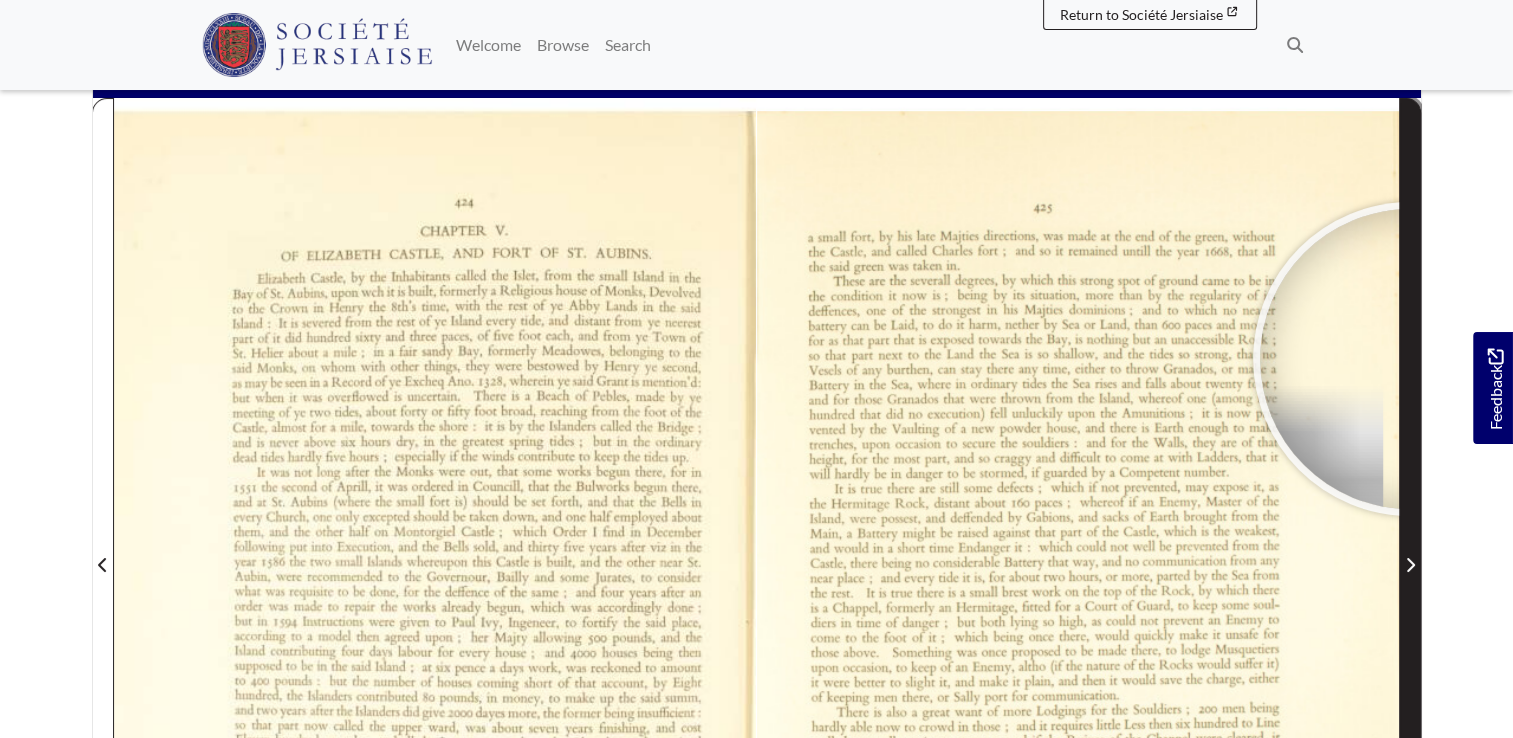 click at bounding box center (1410, 552) 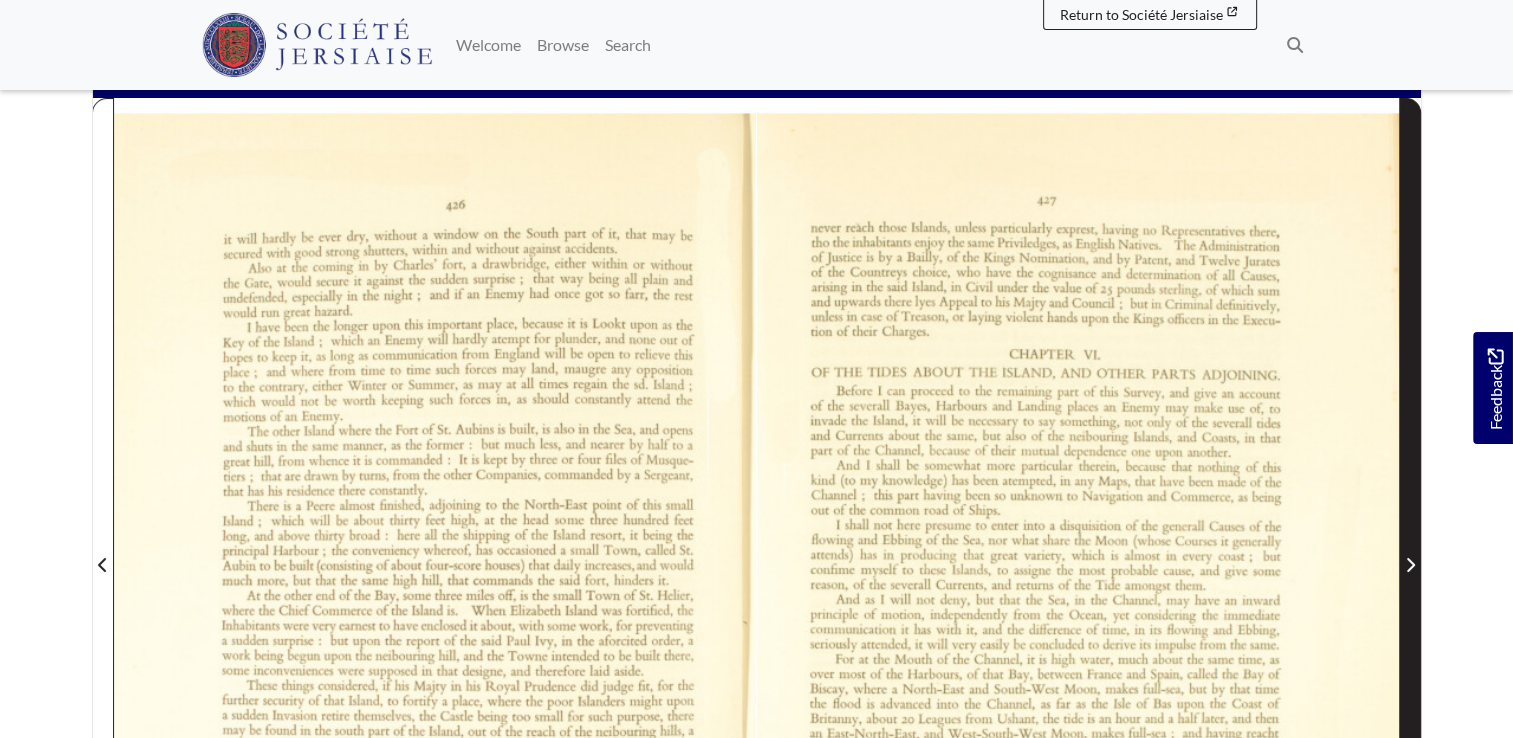 click on "sheet  14  of 38
14 **" at bounding box center [757, 552] 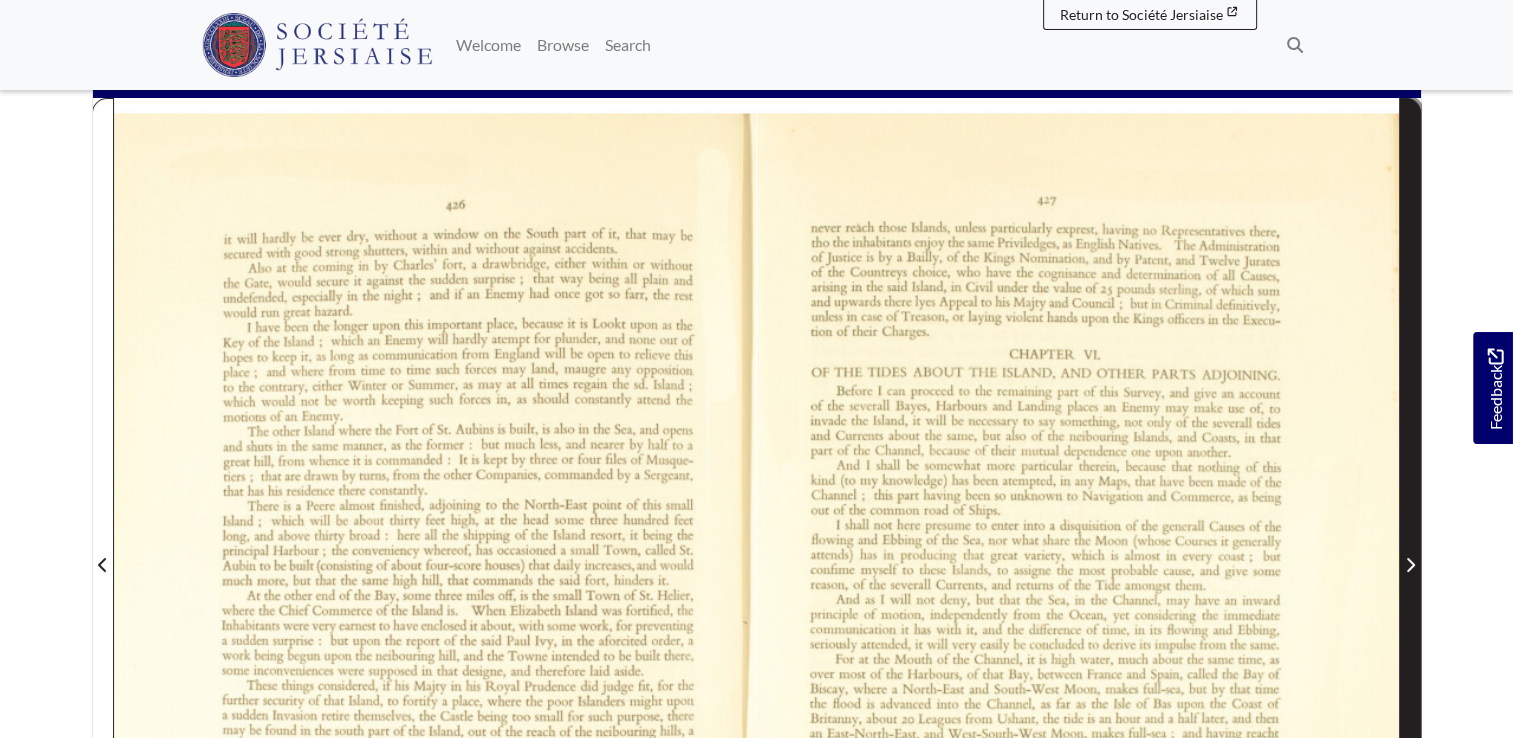 click at bounding box center [1410, 552] 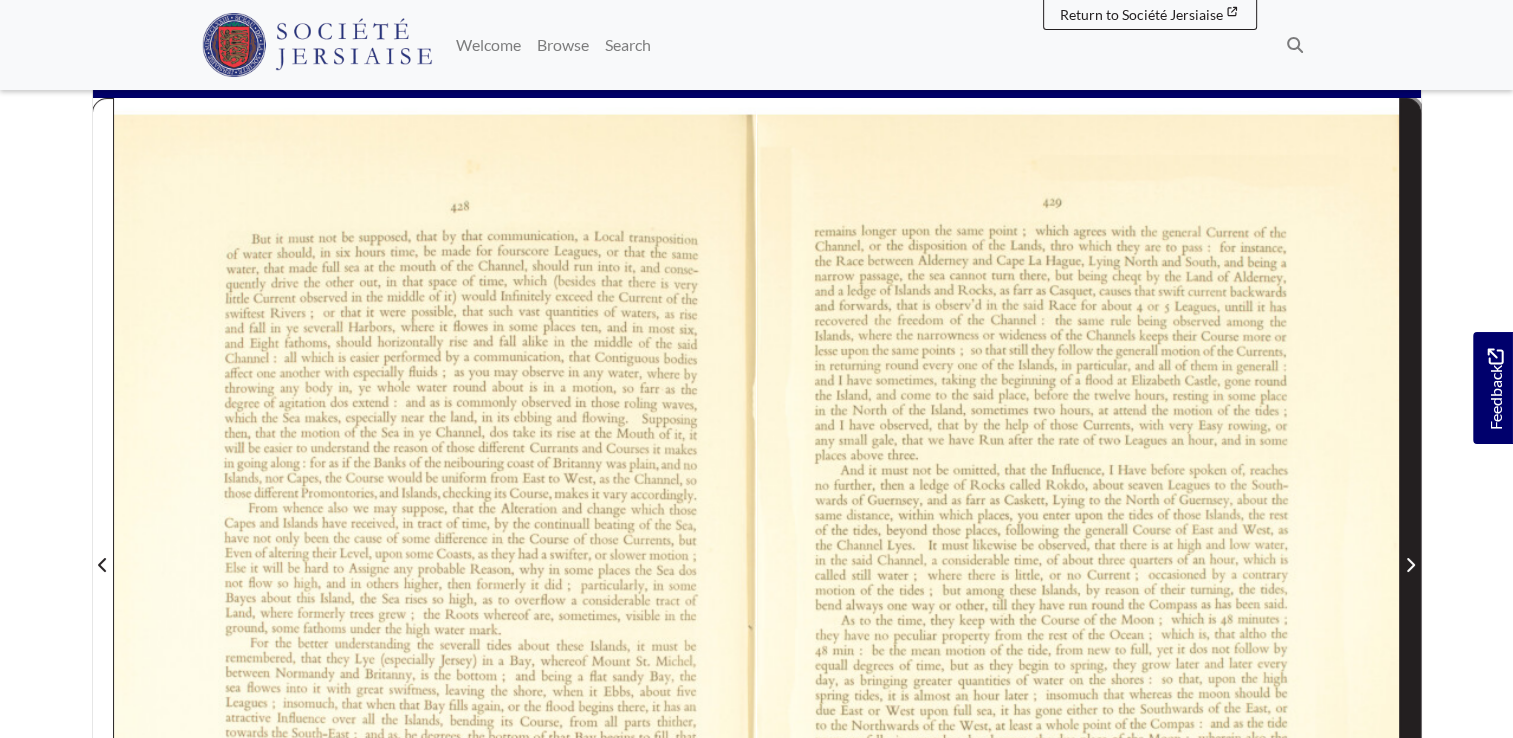 click at bounding box center (1410, 552) 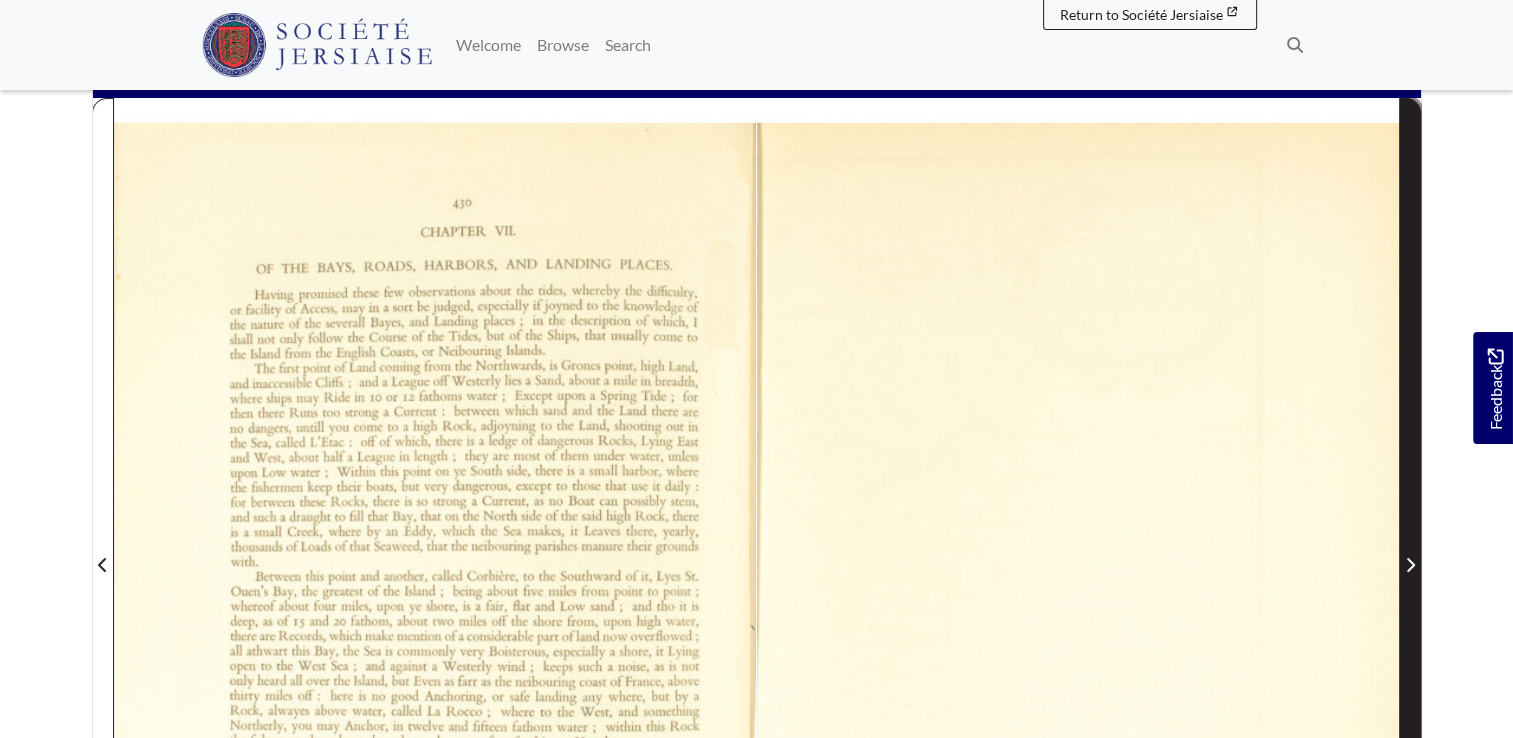 click at bounding box center [1410, 552] 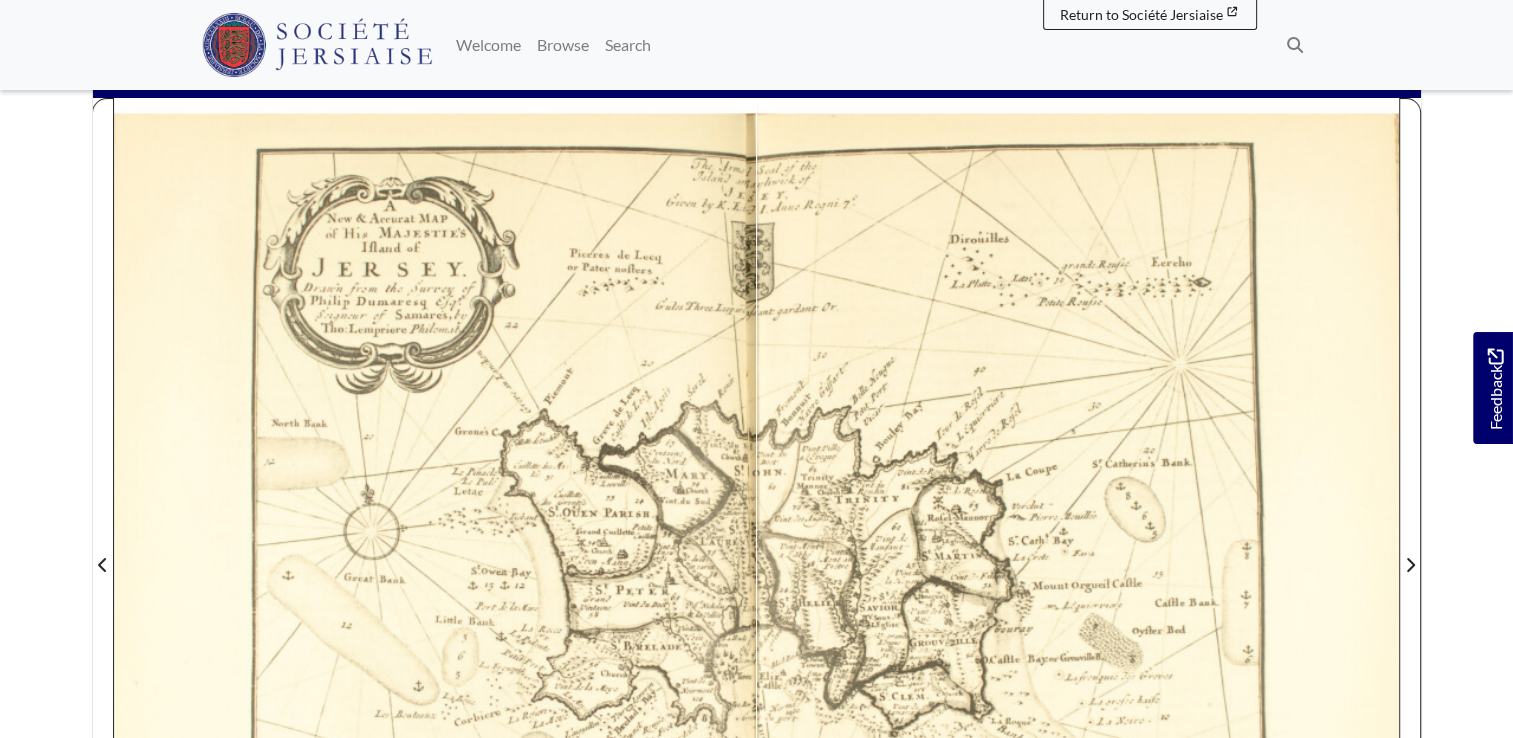 click on "Loading
sheet  20  of 38
20 **" at bounding box center [757, 552] 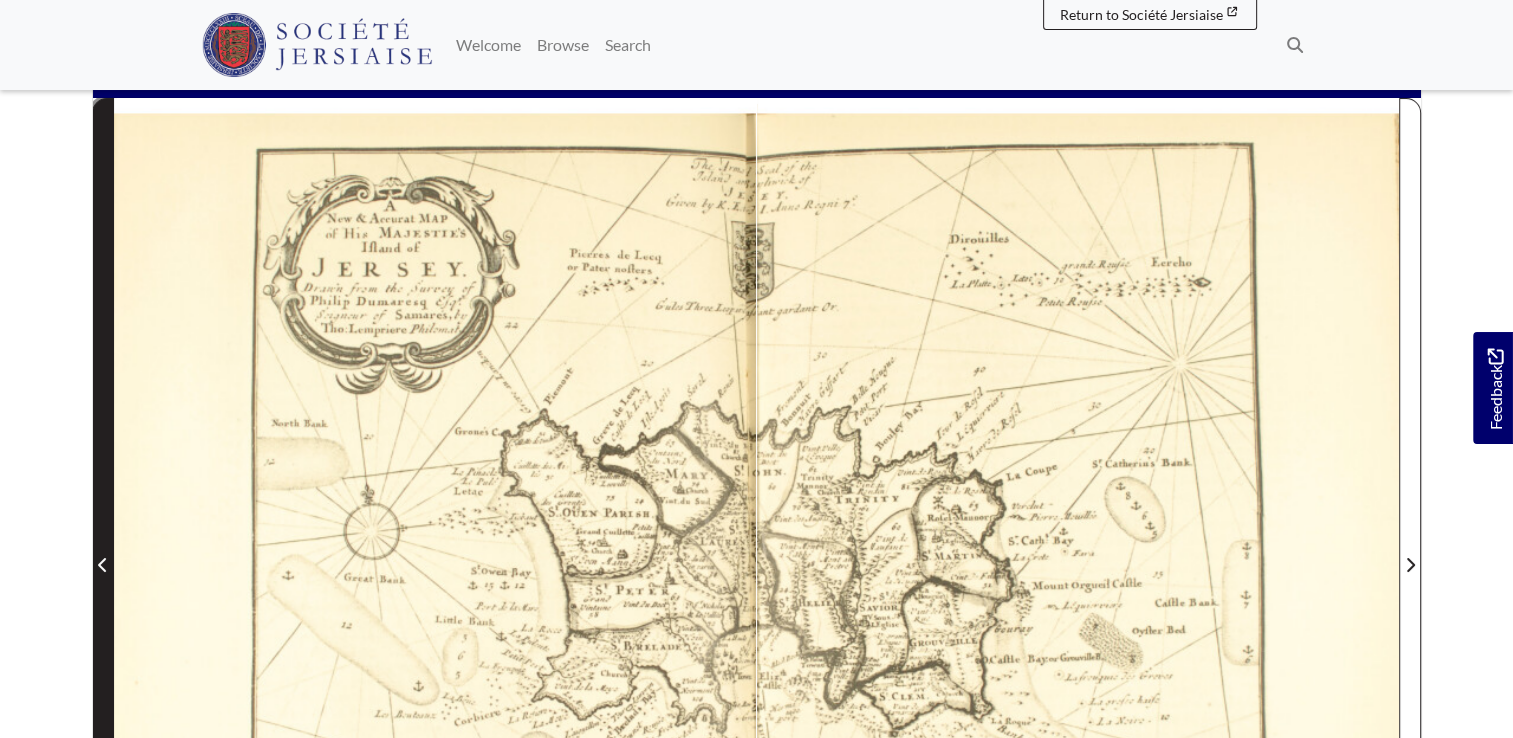 click at bounding box center (103, 552) 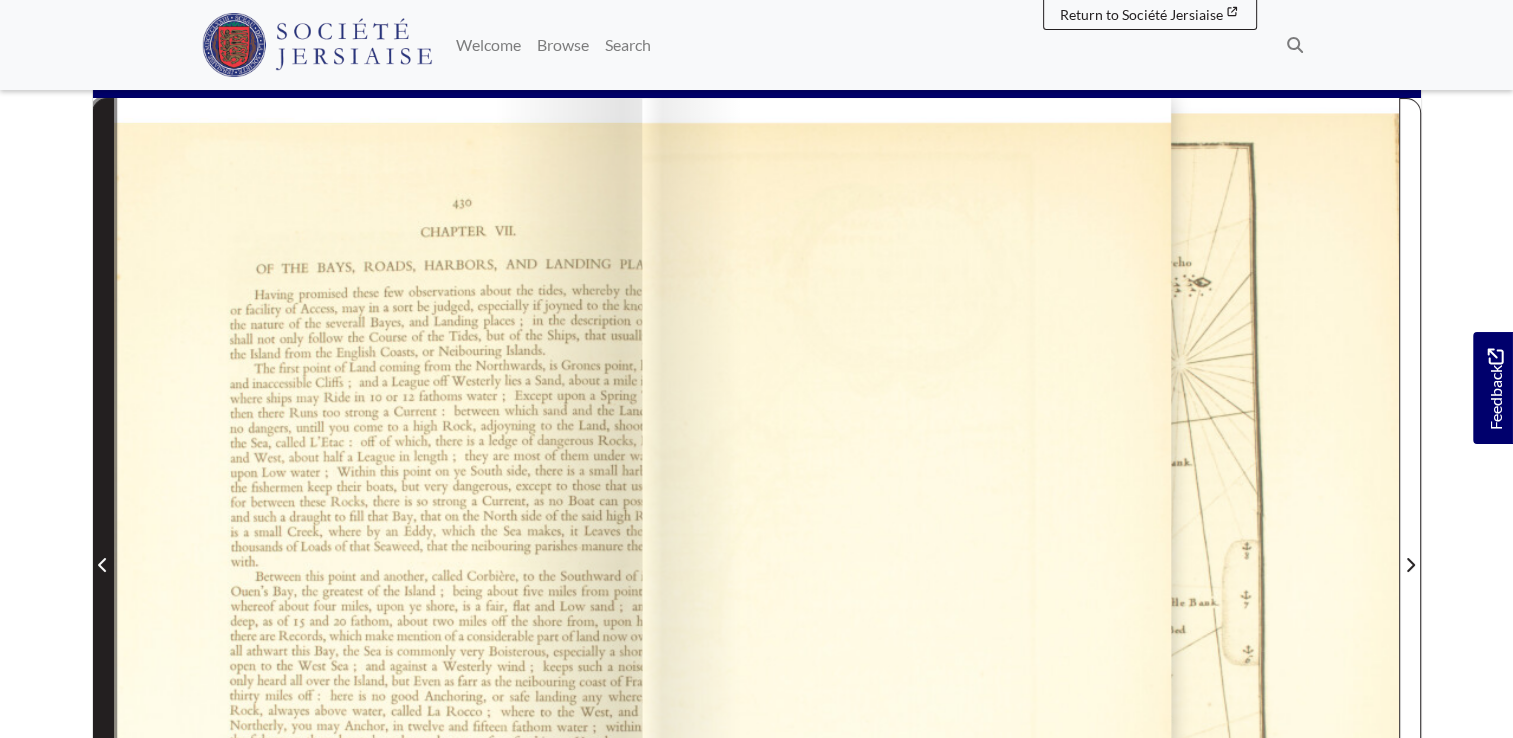 click at bounding box center (103, 552) 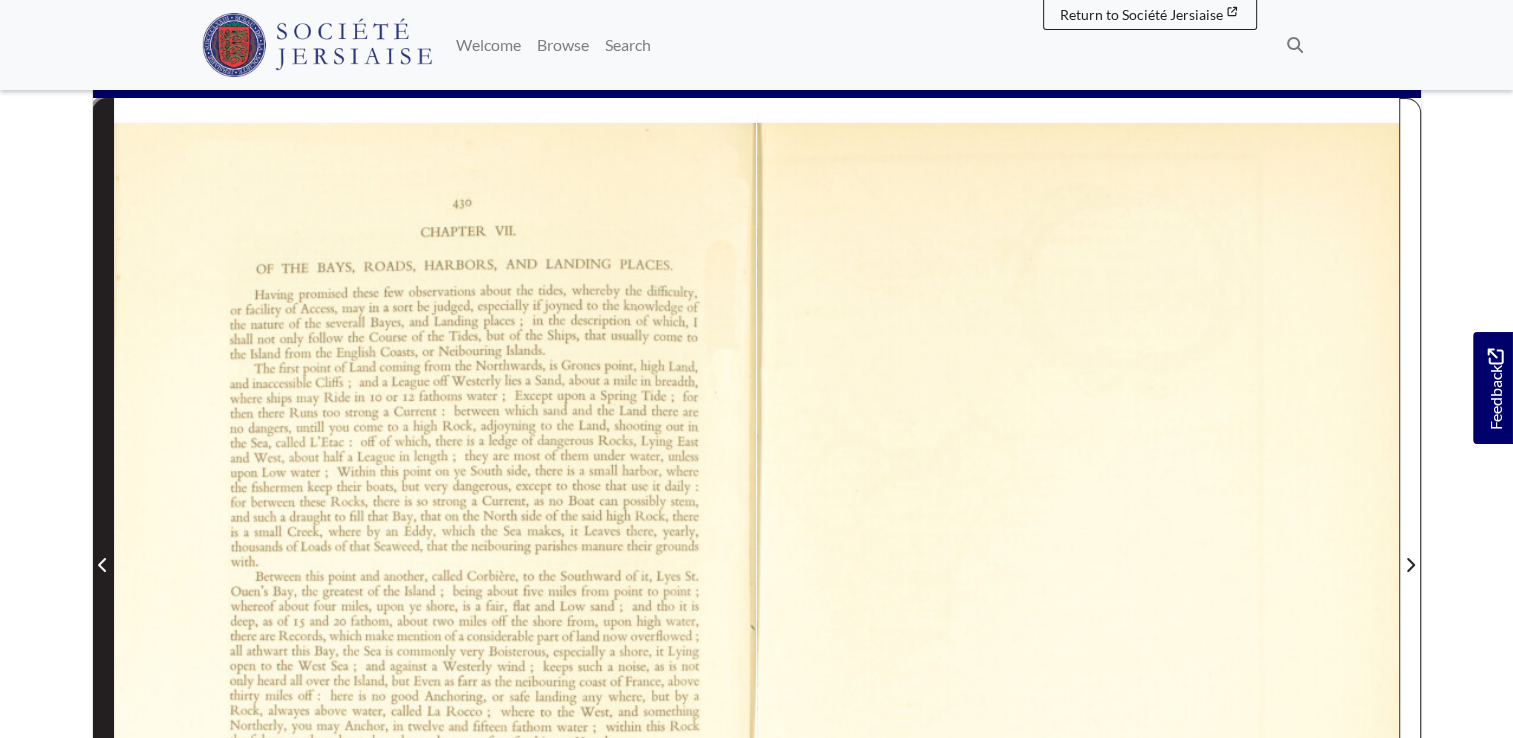 click at bounding box center [103, 552] 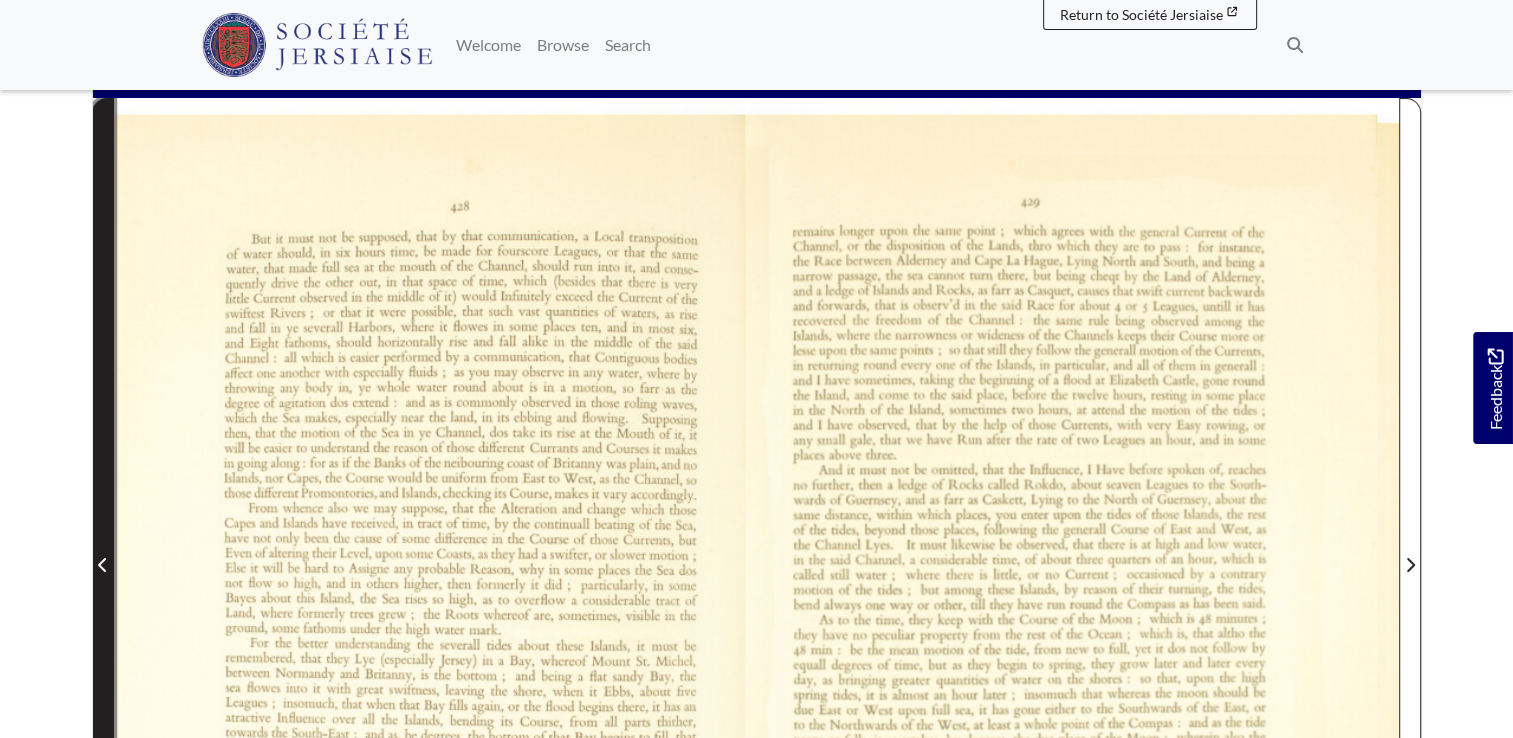 click at bounding box center (103, 552) 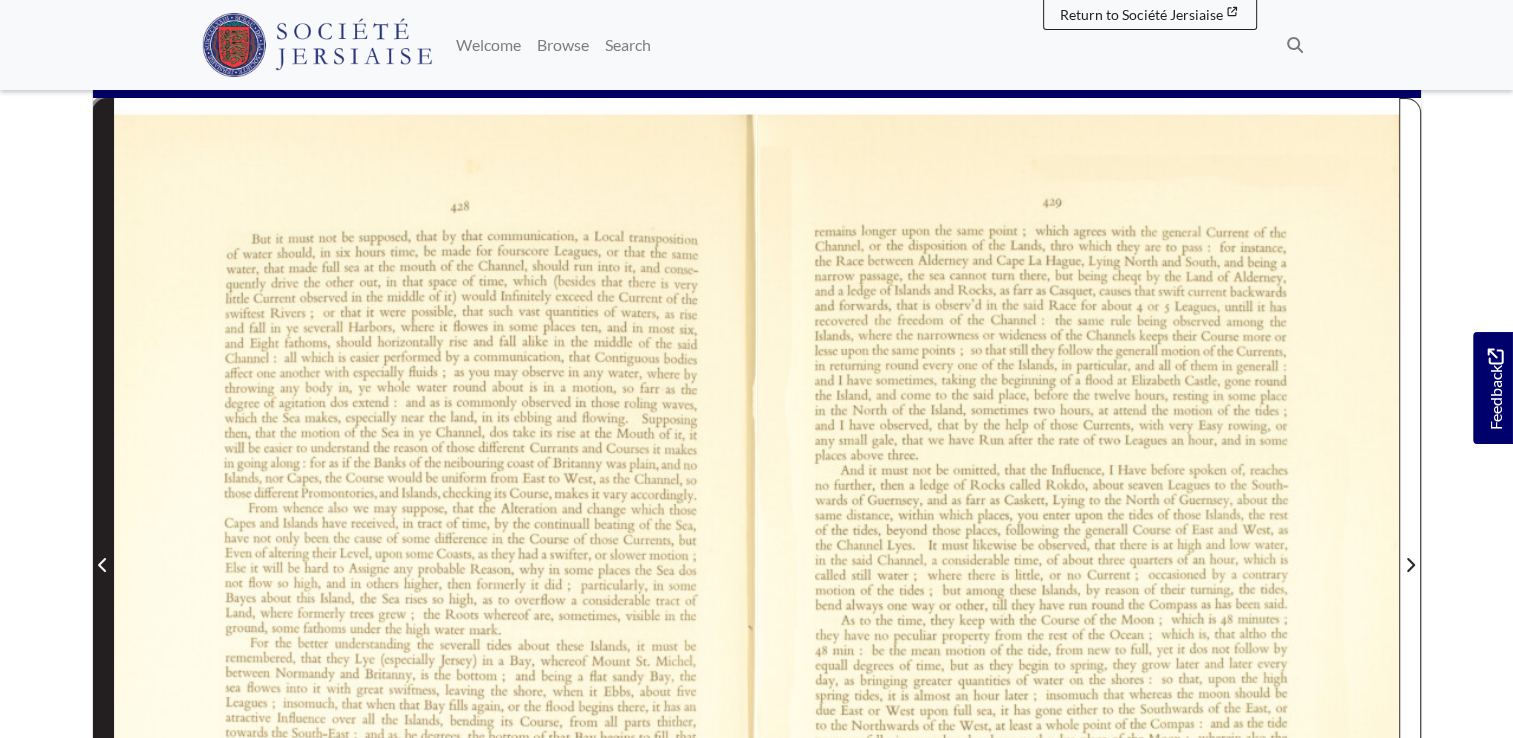 click at bounding box center [103, 552] 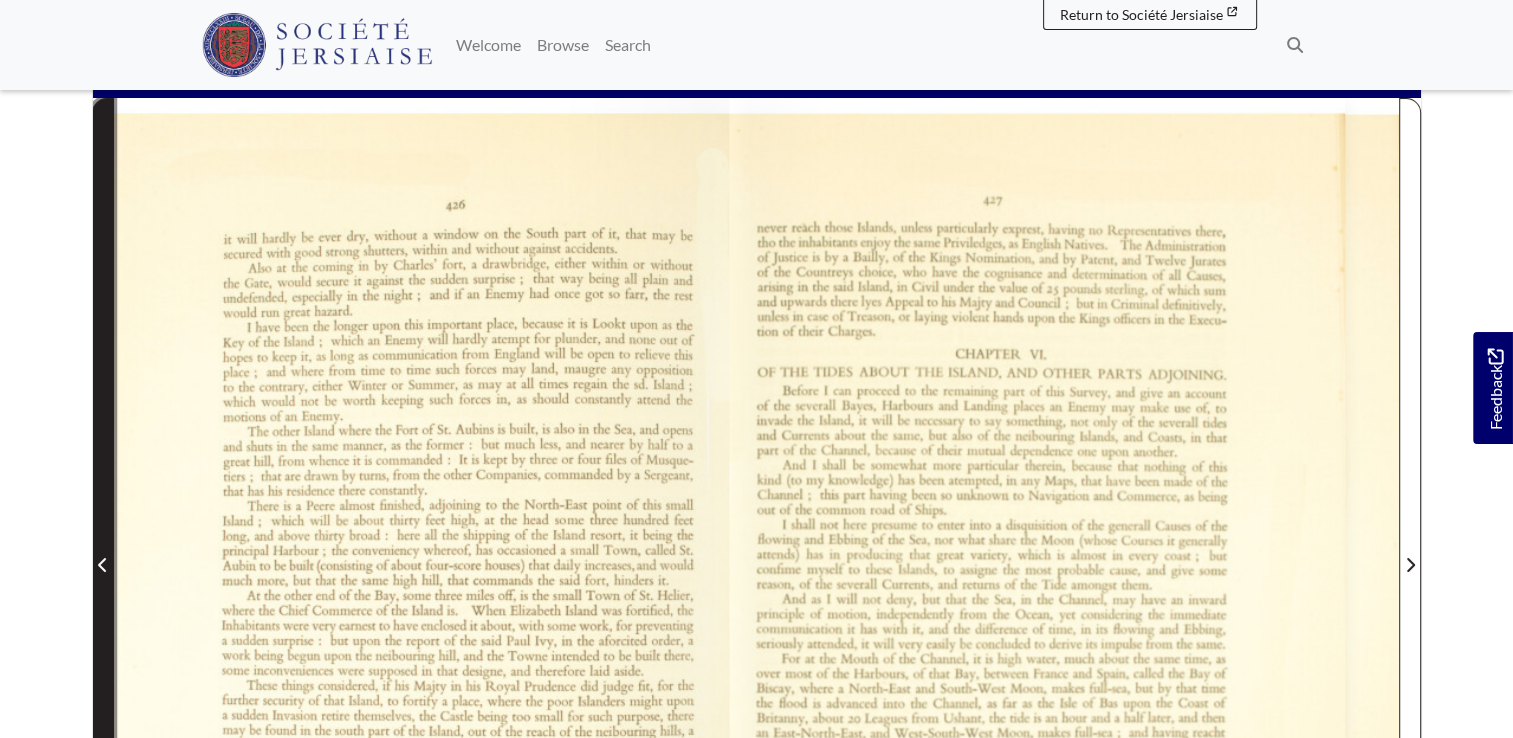 click at bounding box center [103, 552] 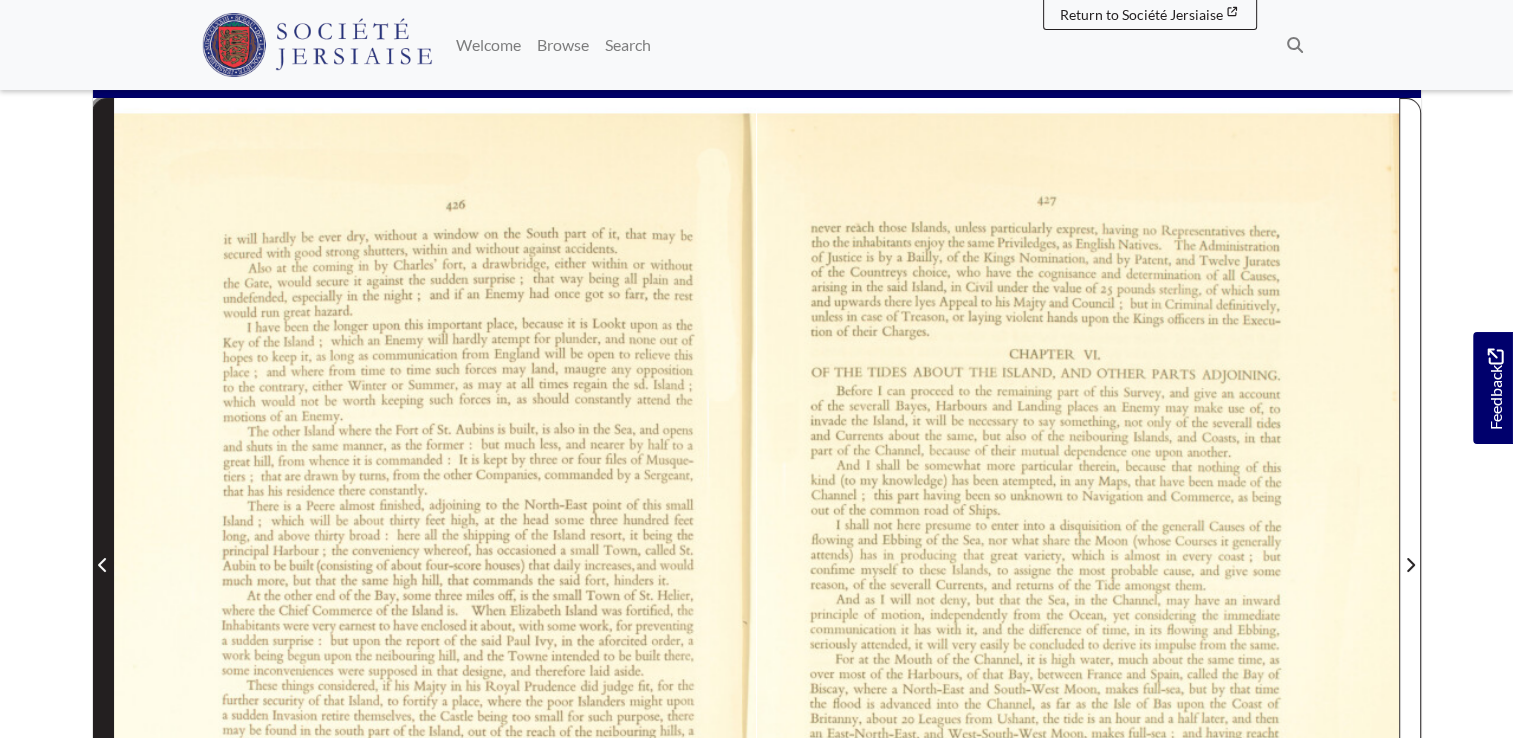 click at bounding box center (103, 552) 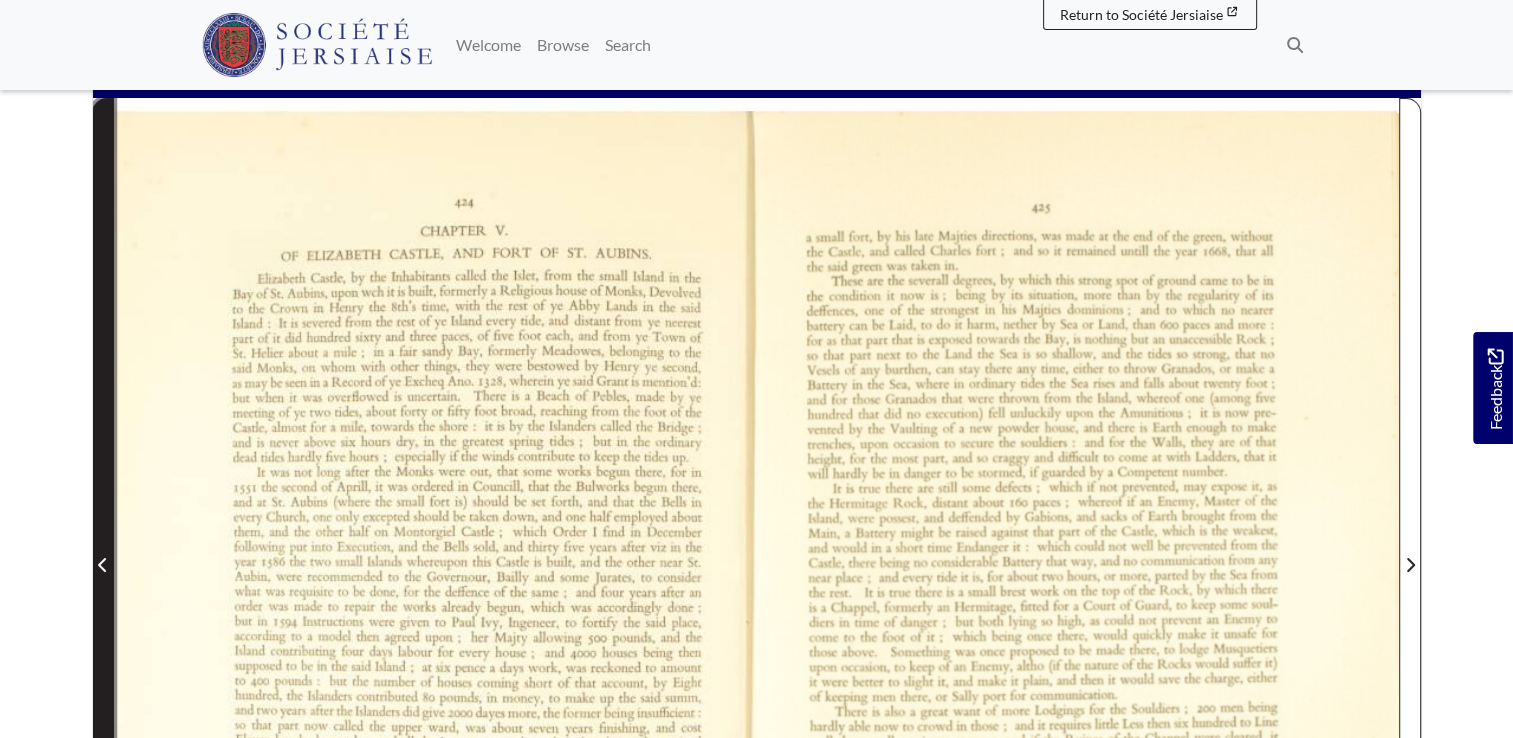 click at bounding box center [103, 552] 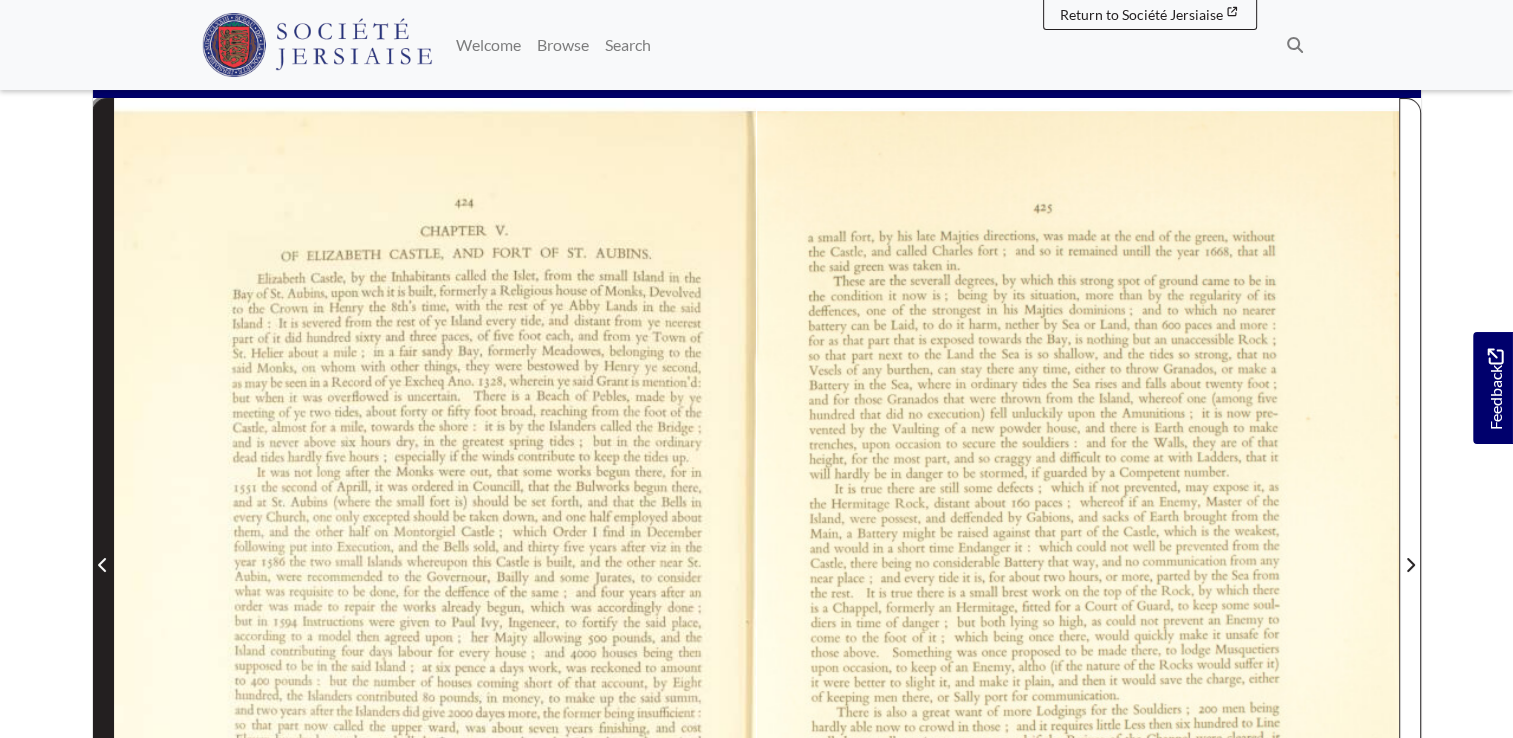 click at bounding box center (103, 552) 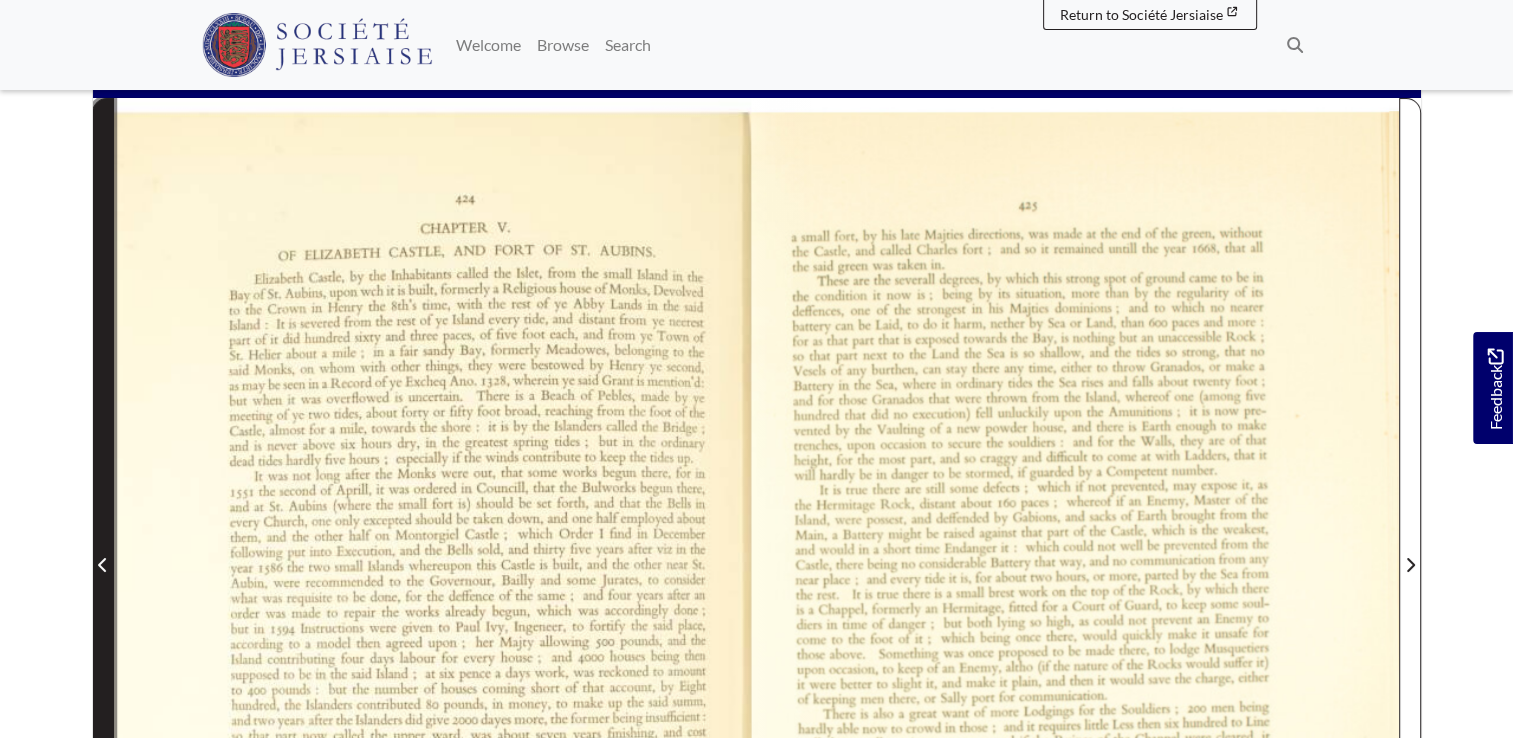 click at bounding box center (103, 552) 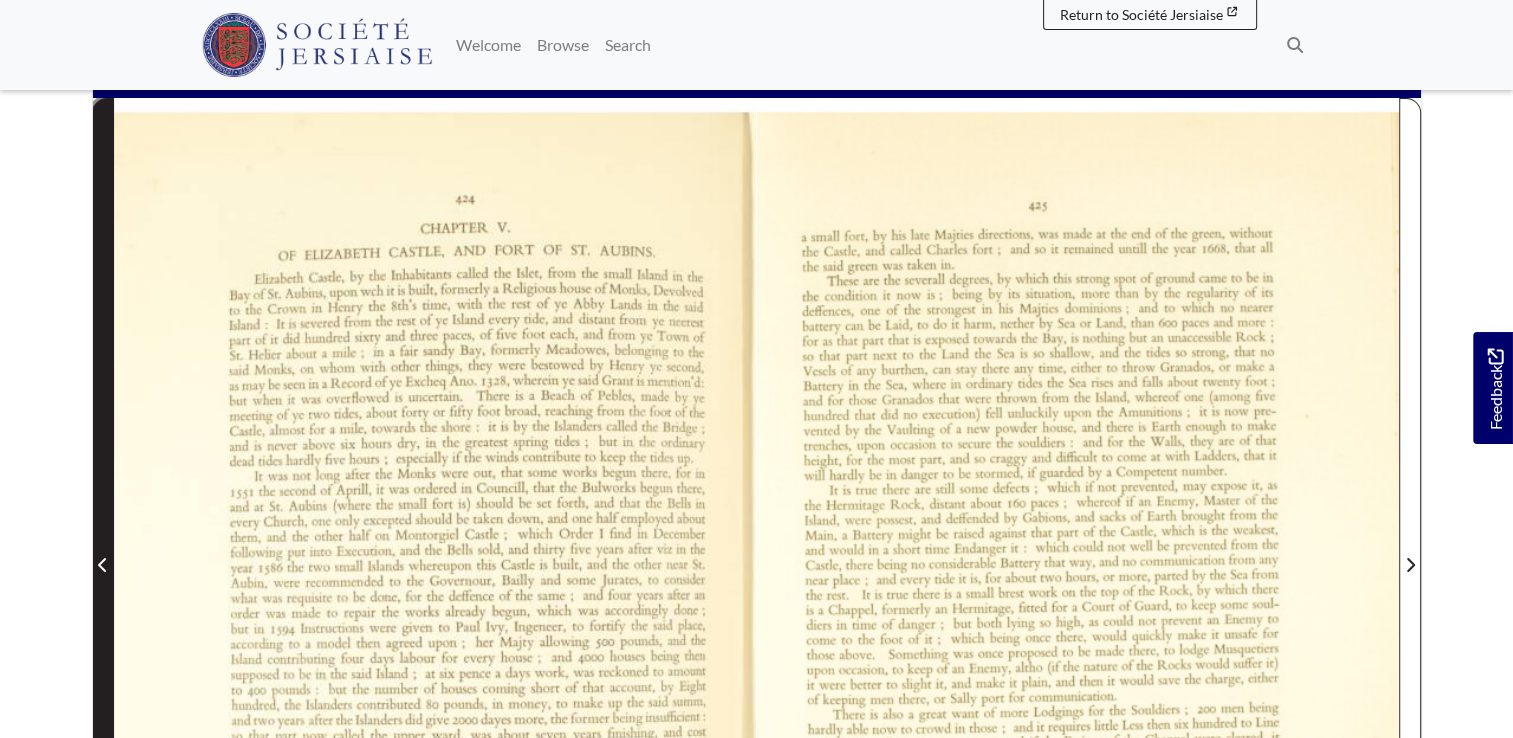click at bounding box center [103, 552] 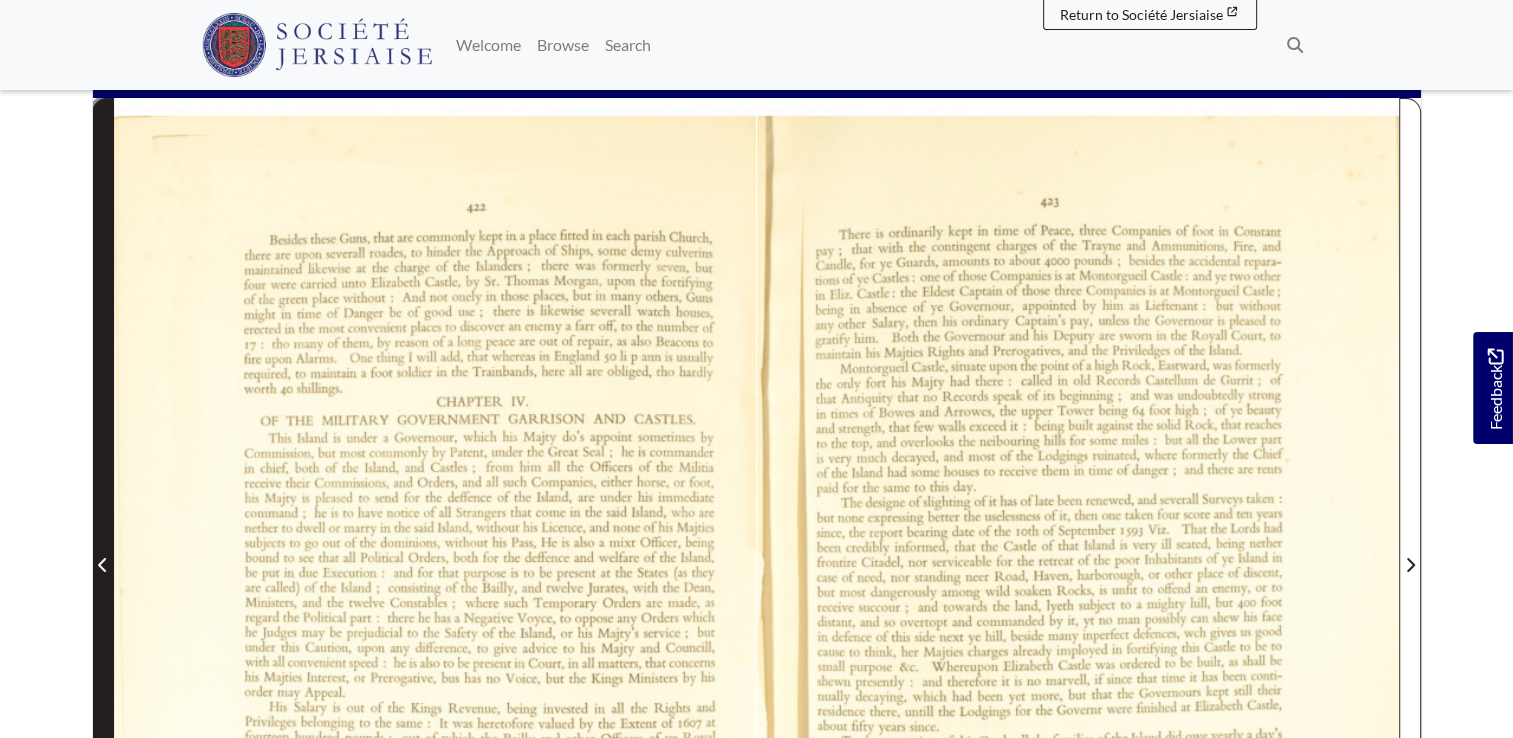 click at bounding box center [103, 552] 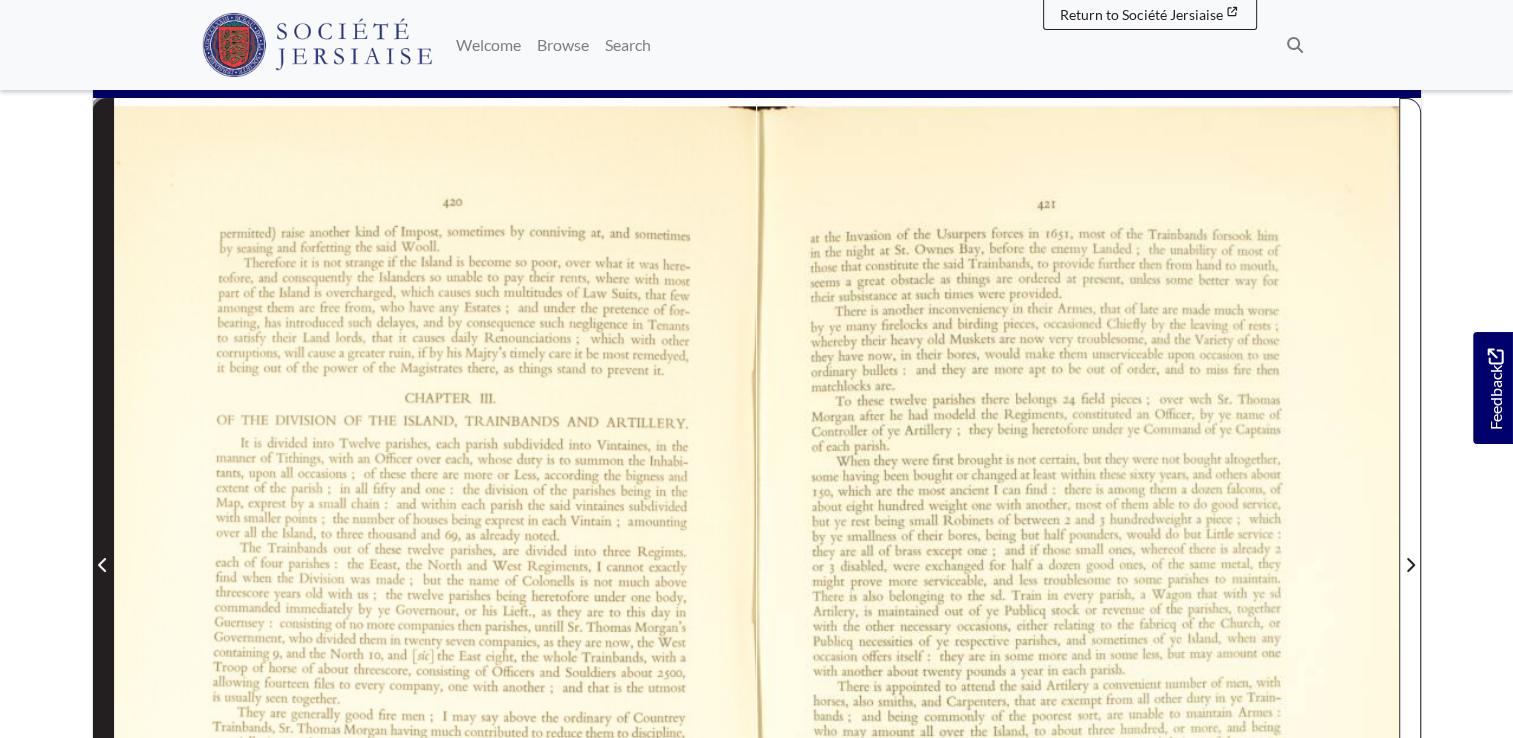 click at bounding box center [103, 552] 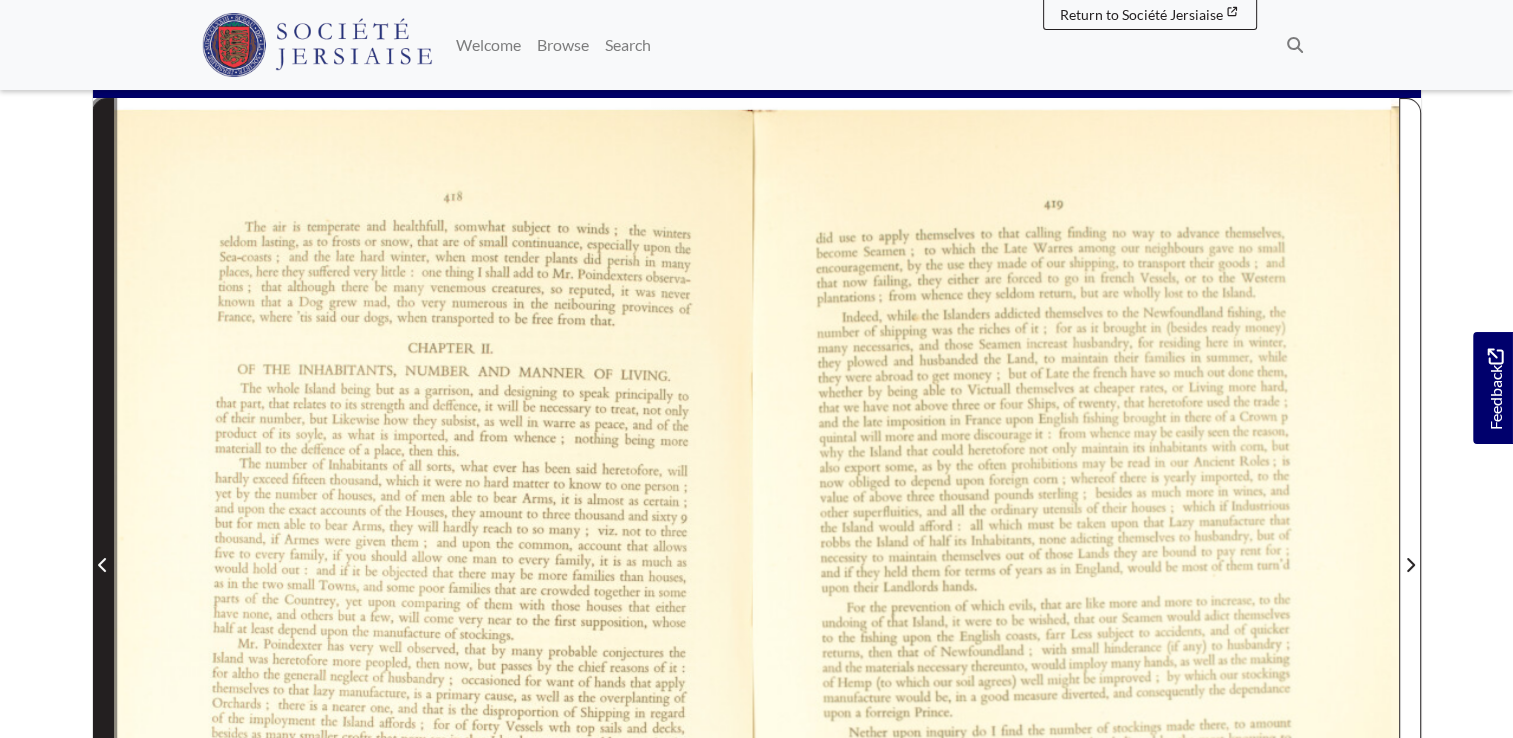 click at bounding box center (103, 552) 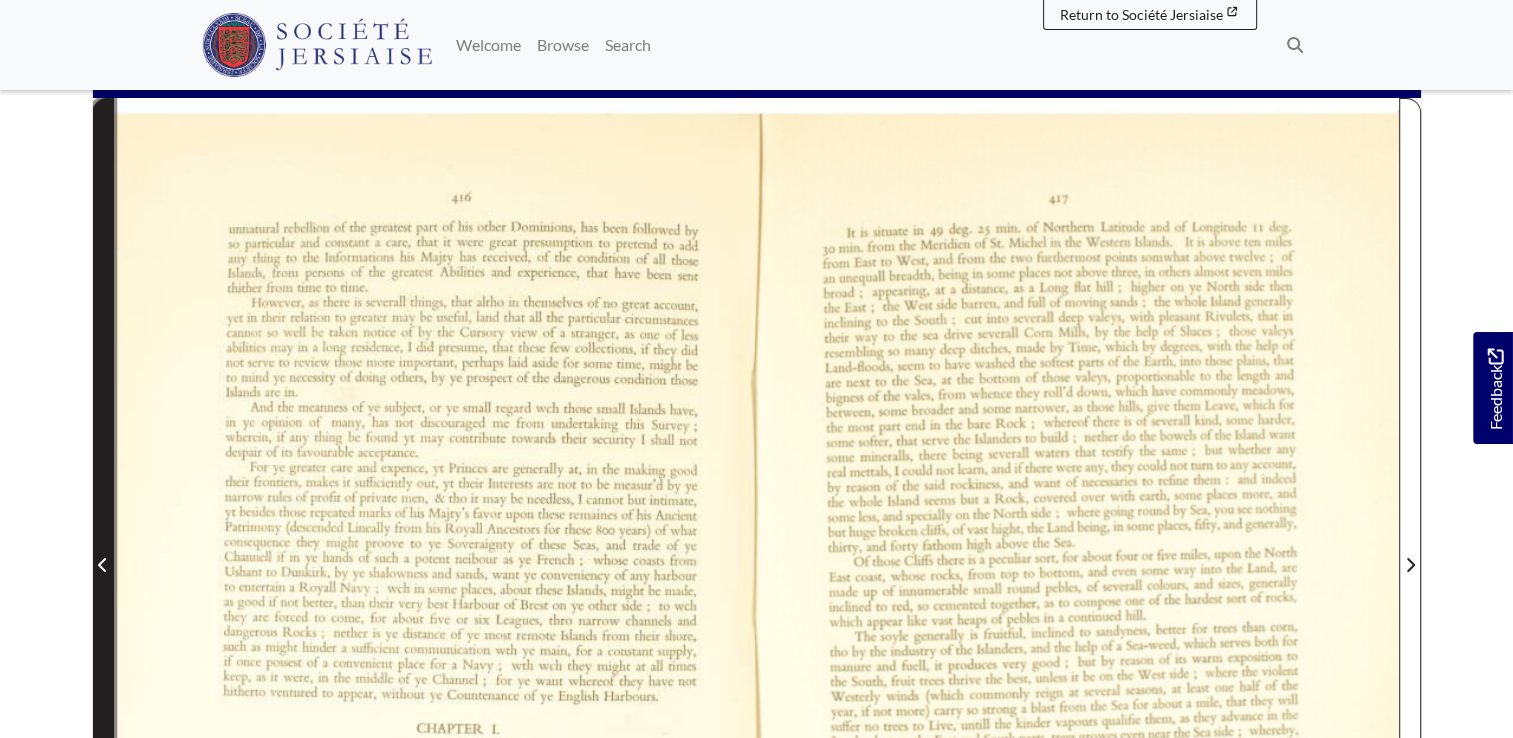 click at bounding box center (103, 552) 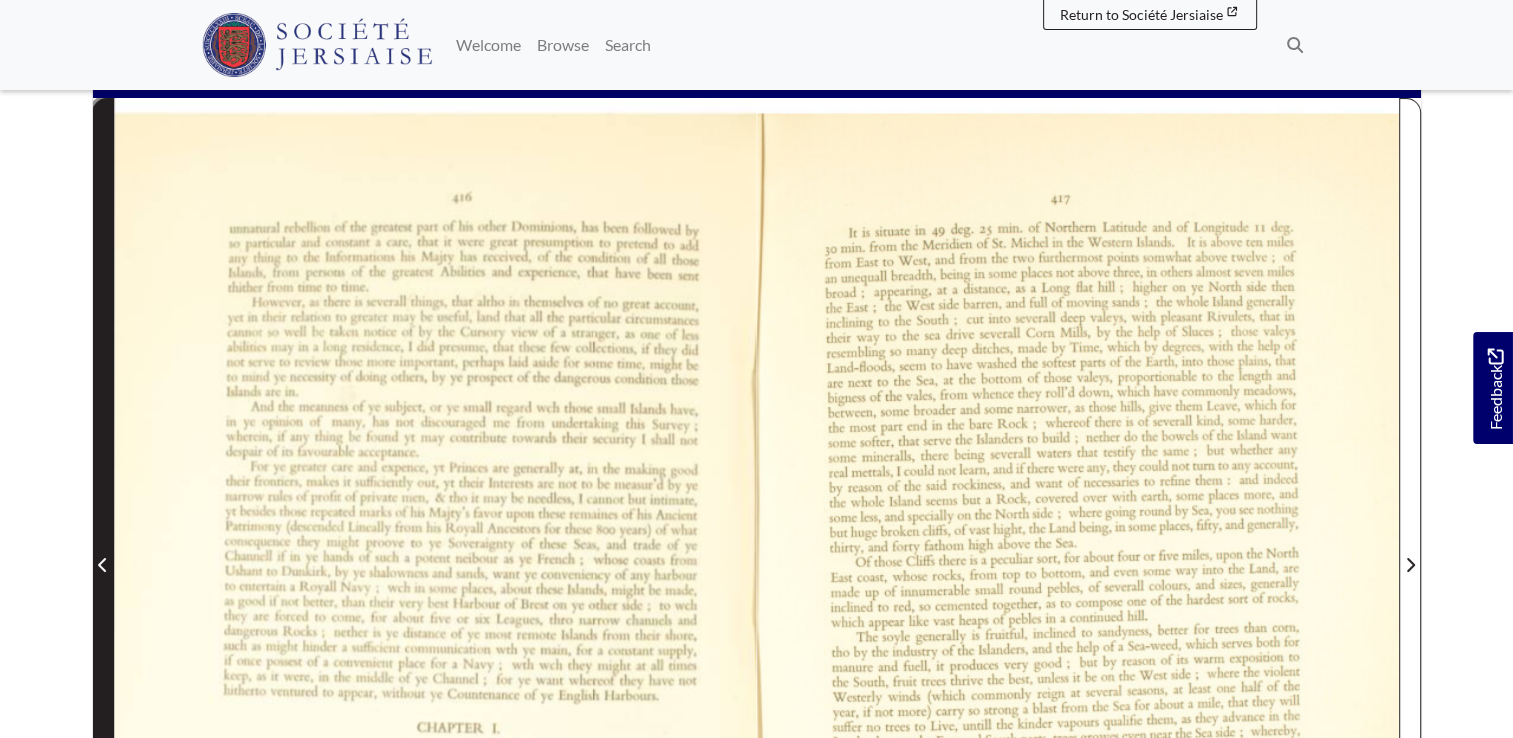 click at bounding box center (103, 552) 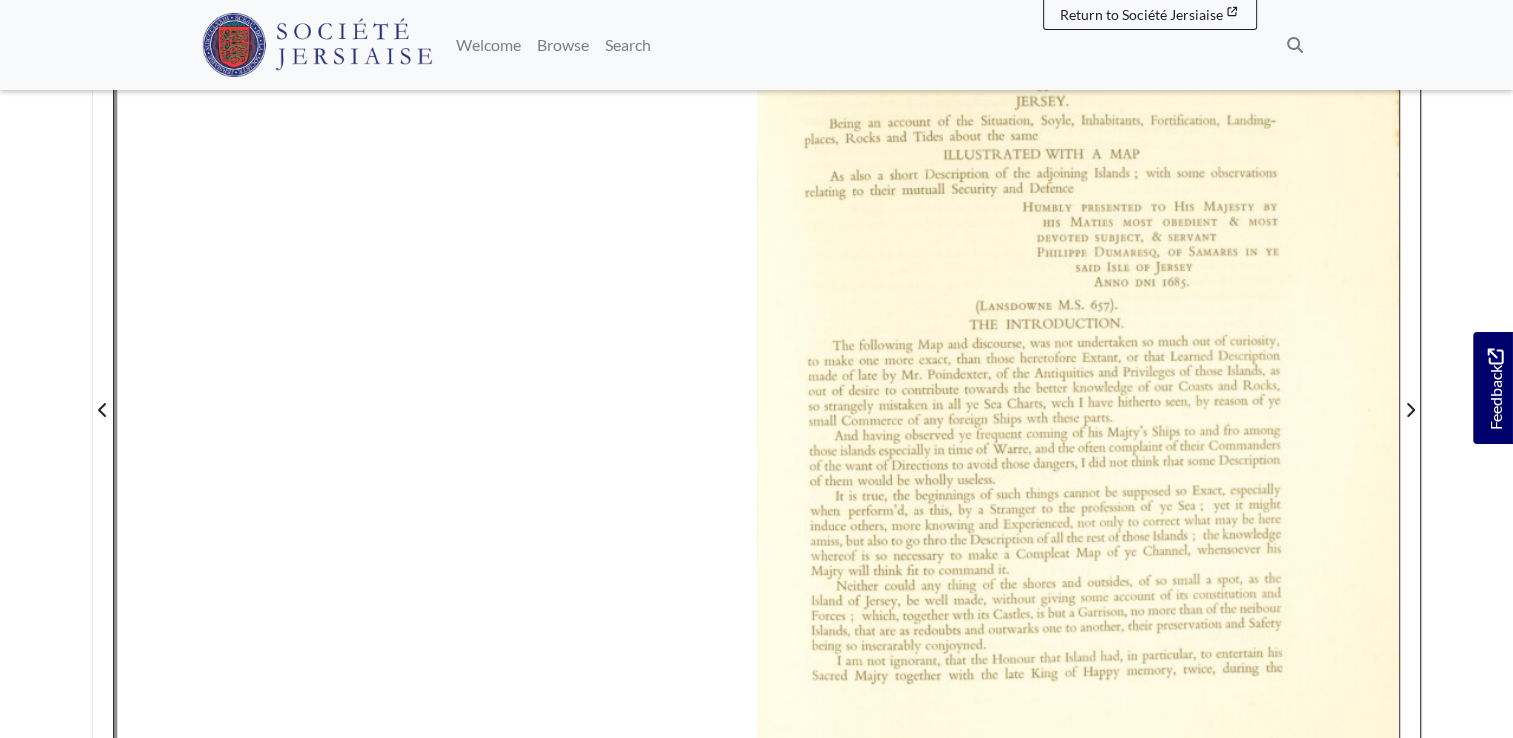 scroll, scrollTop: 500, scrollLeft: 0, axis: vertical 